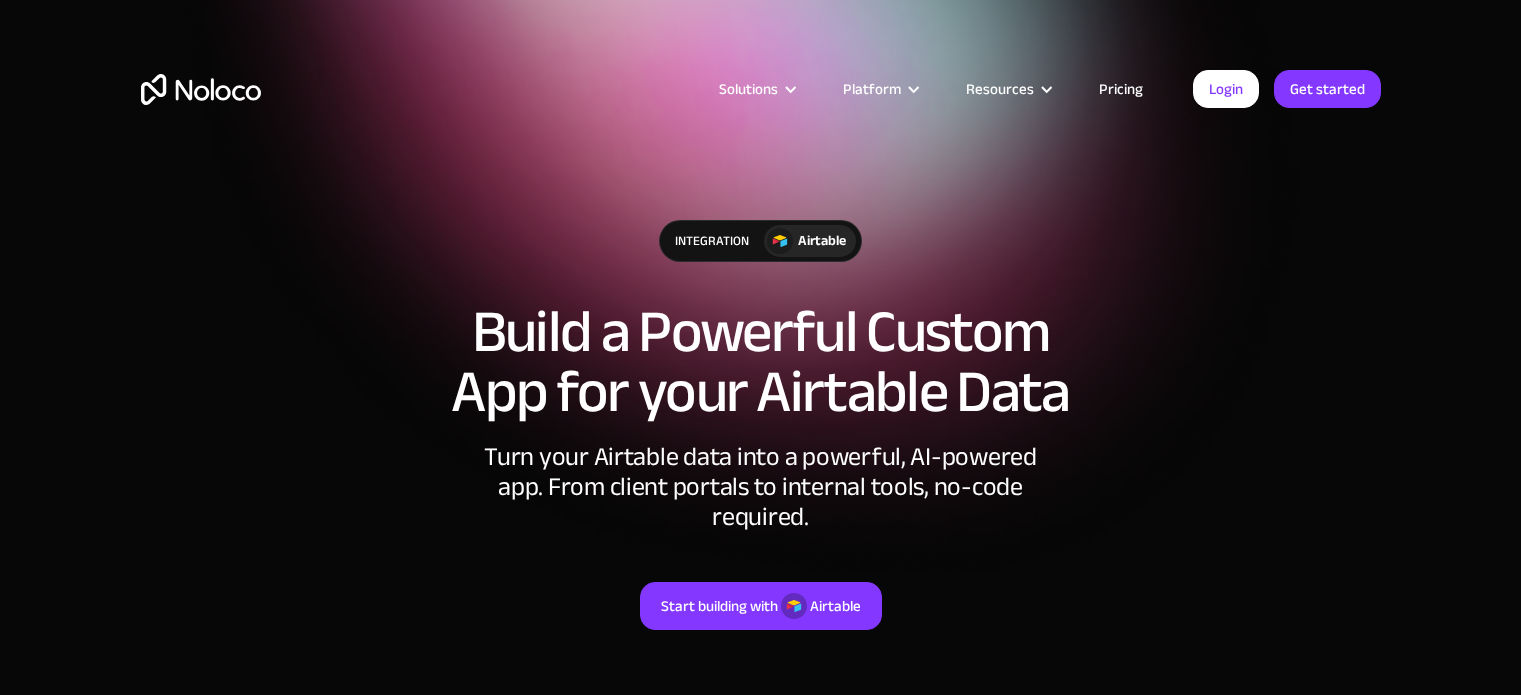 scroll, scrollTop: 0, scrollLeft: 0, axis: both 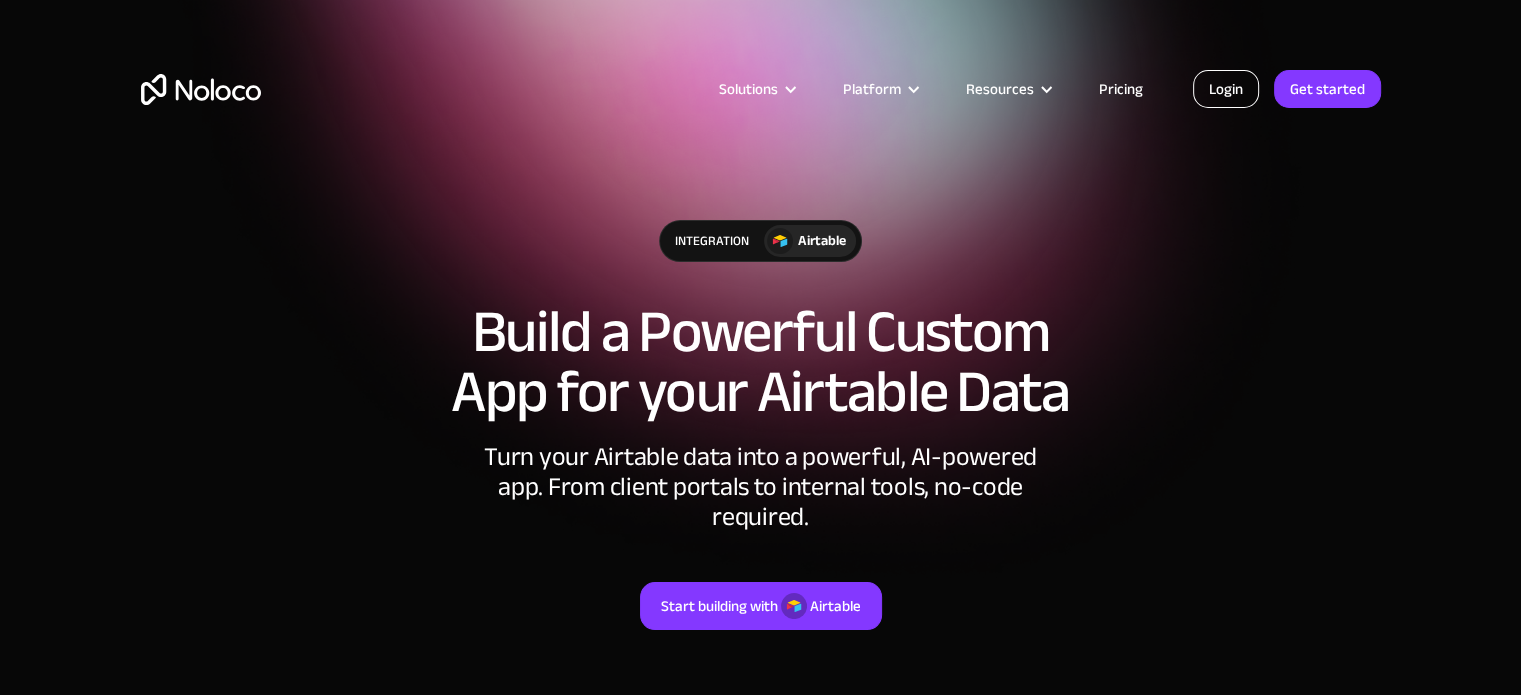 click on "Login" at bounding box center [1226, 89] 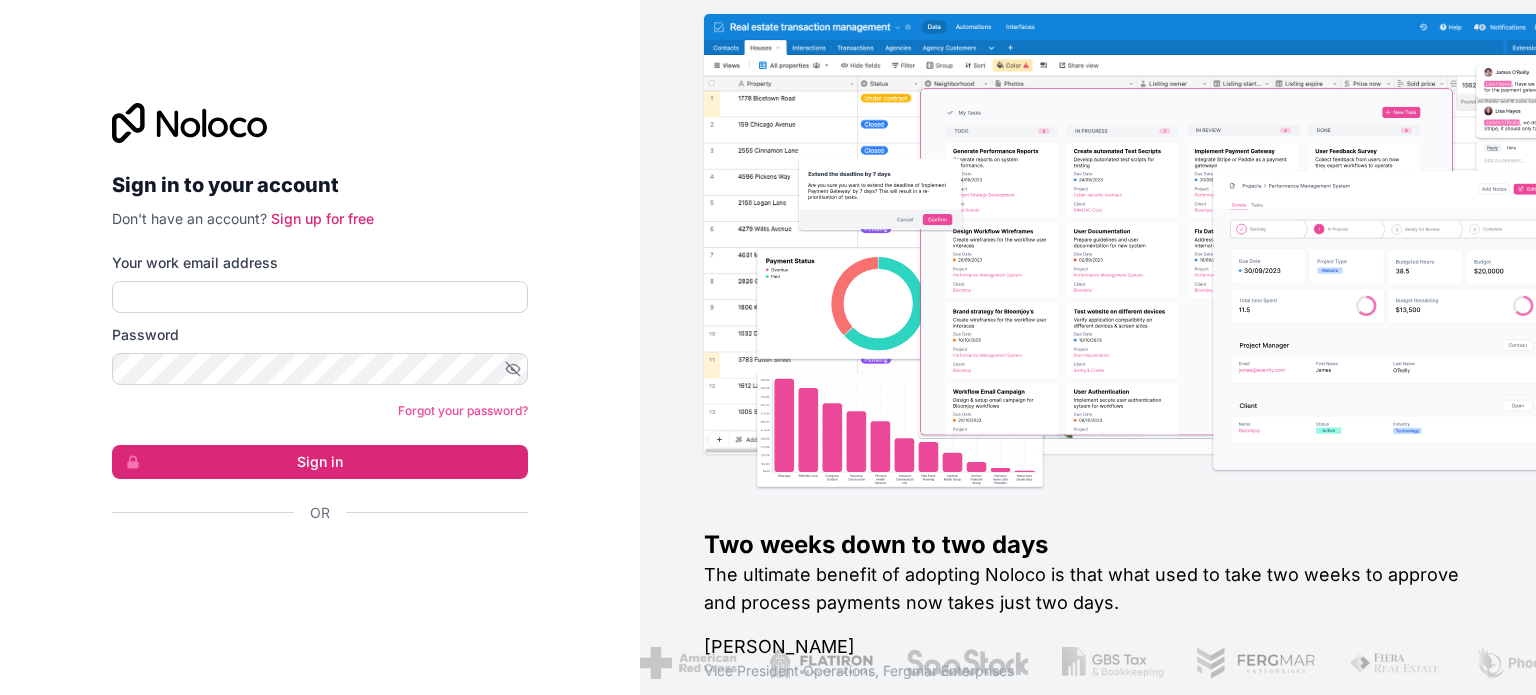 scroll, scrollTop: 0, scrollLeft: 0, axis: both 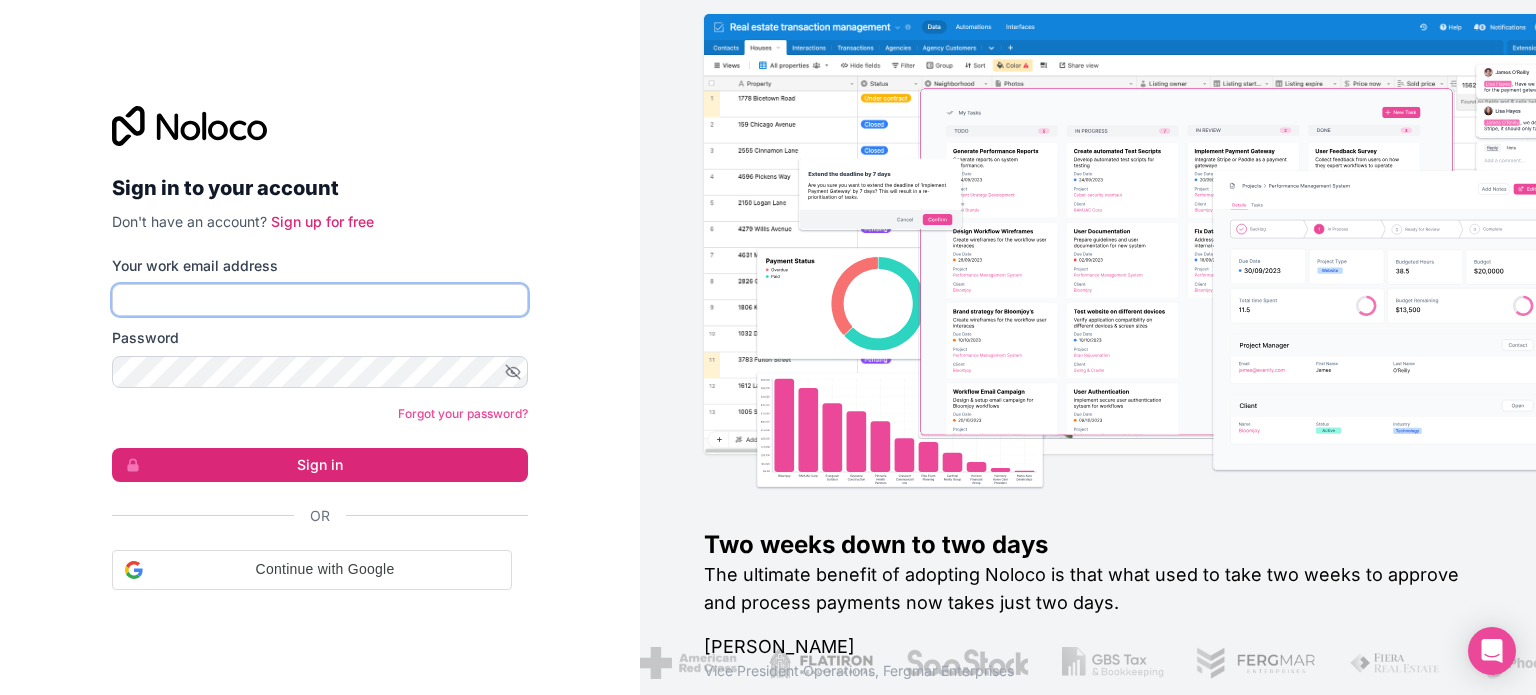 click on "Your work email address" at bounding box center (320, 300) 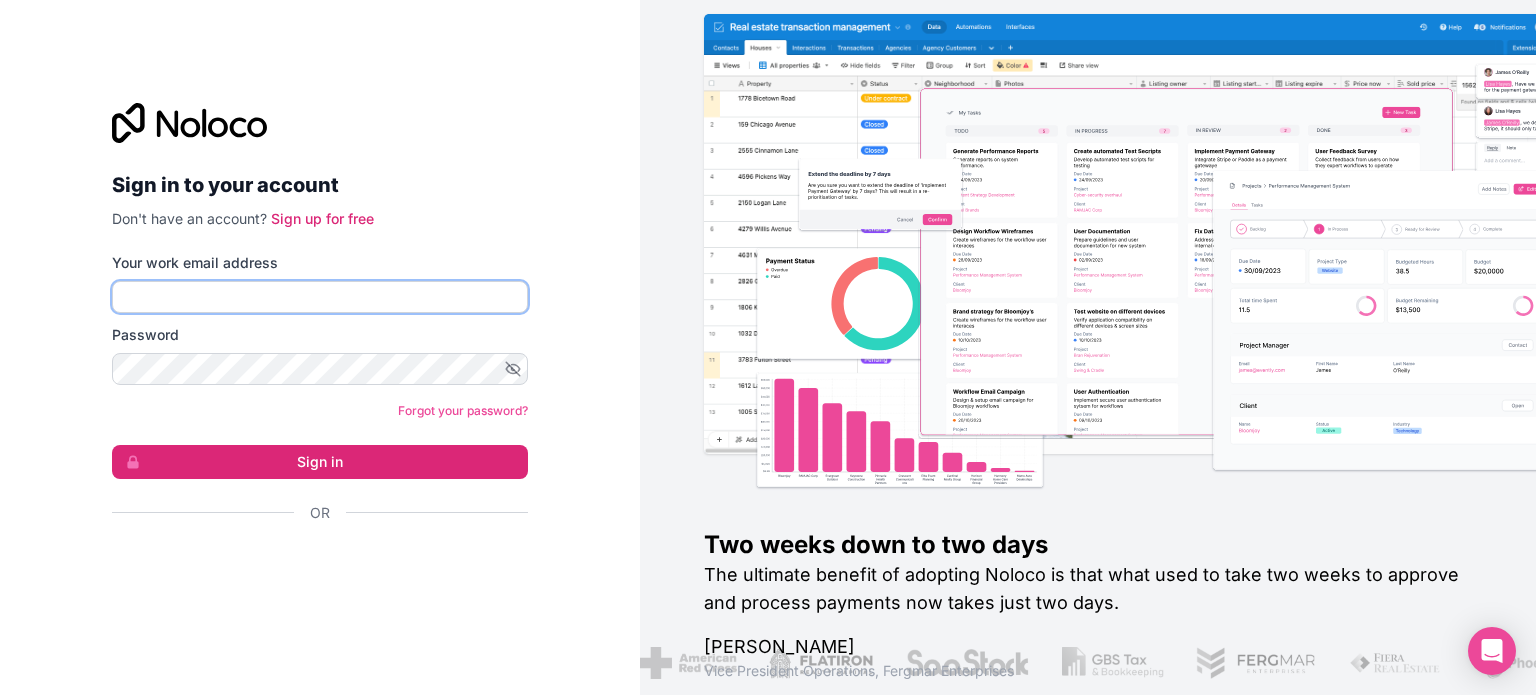 type on "[PERSON_NAME][EMAIL_ADDRESS][DOMAIN_NAME]" 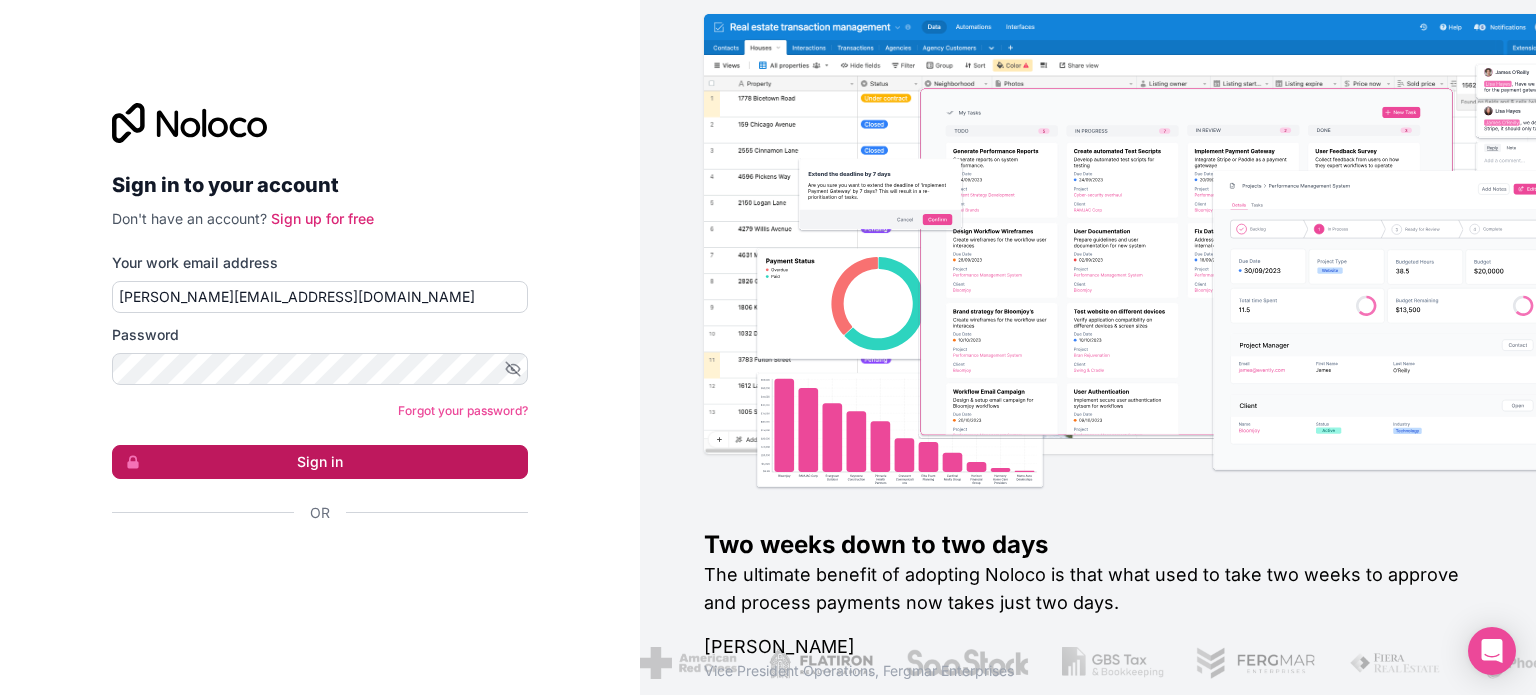 click on "Sign in" at bounding box center (320, 462) 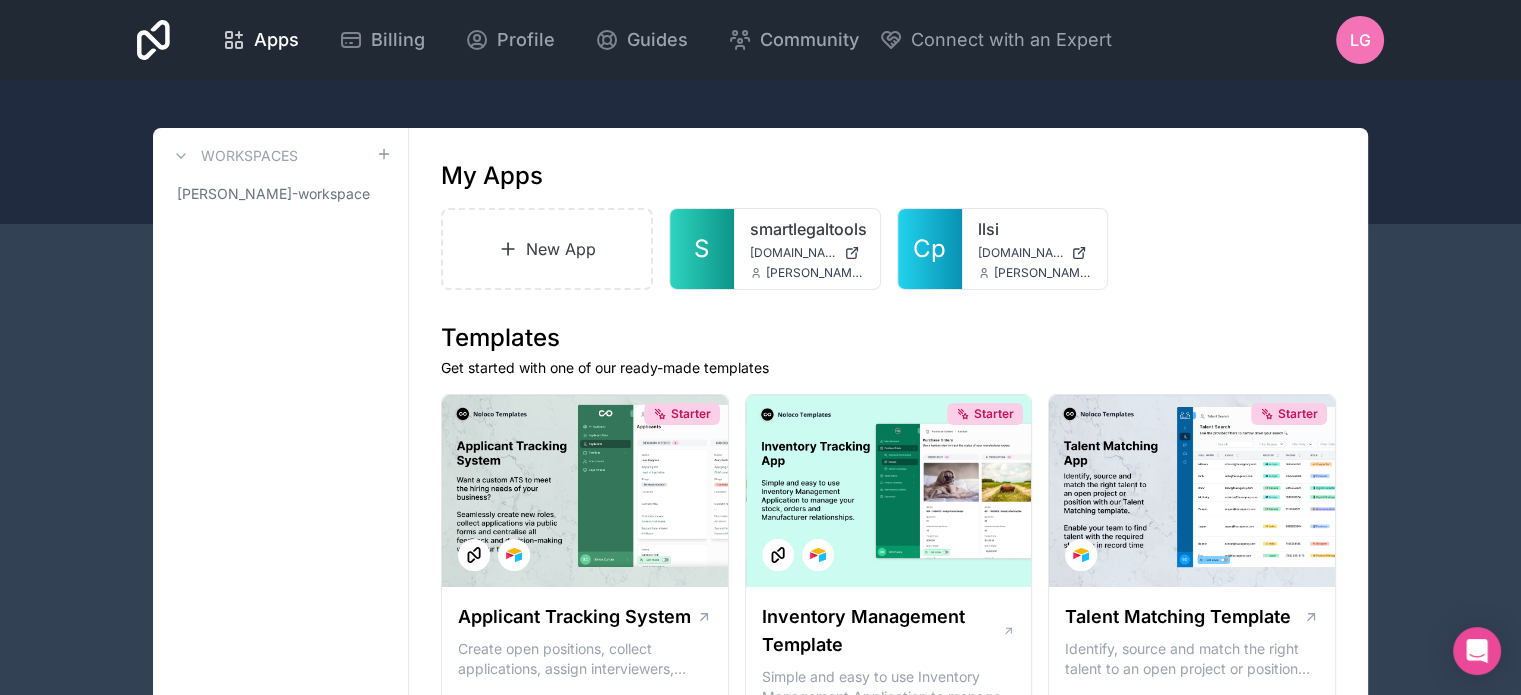 click on "LG" at bounding box center (1360, 40) 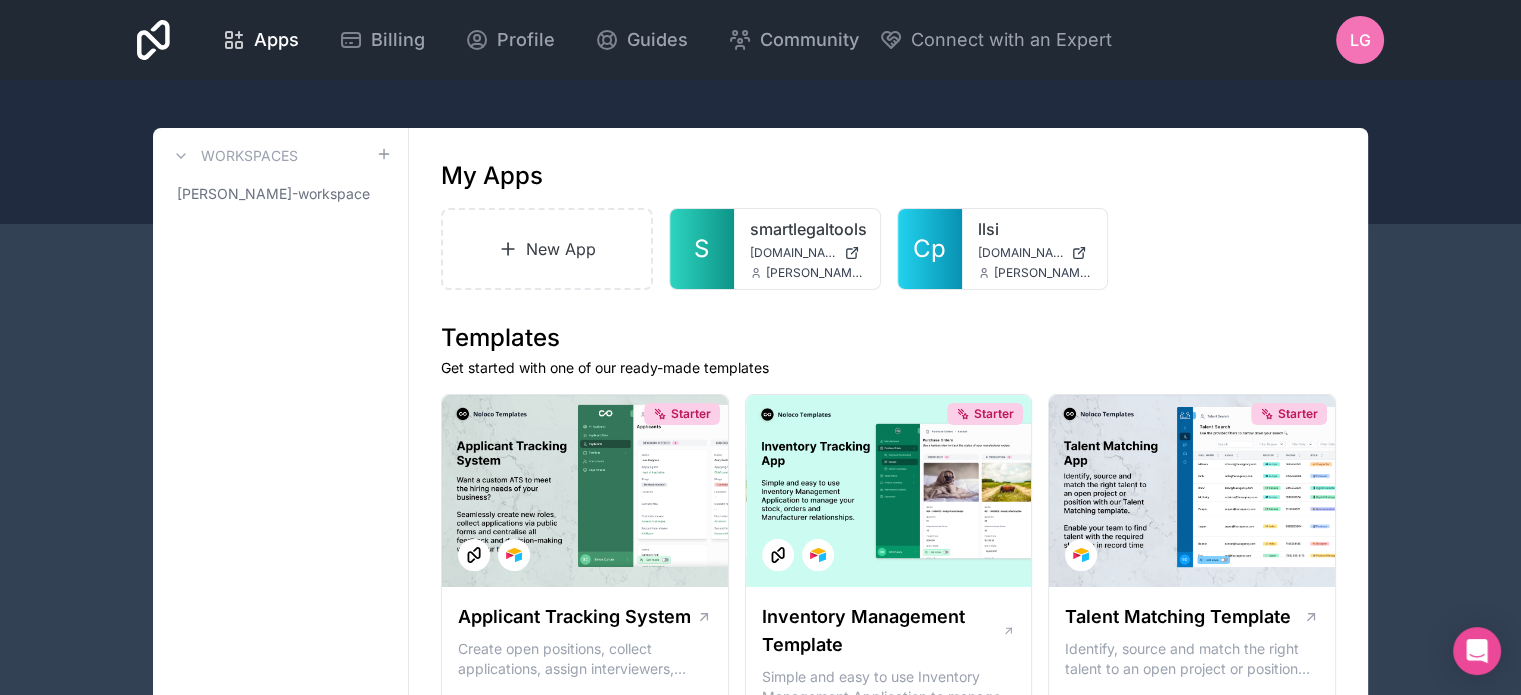 drag, startPoint x: 1361, startPoint y: 36, endPoint x: 1410, endPoint y: 113, distance: 91.26884 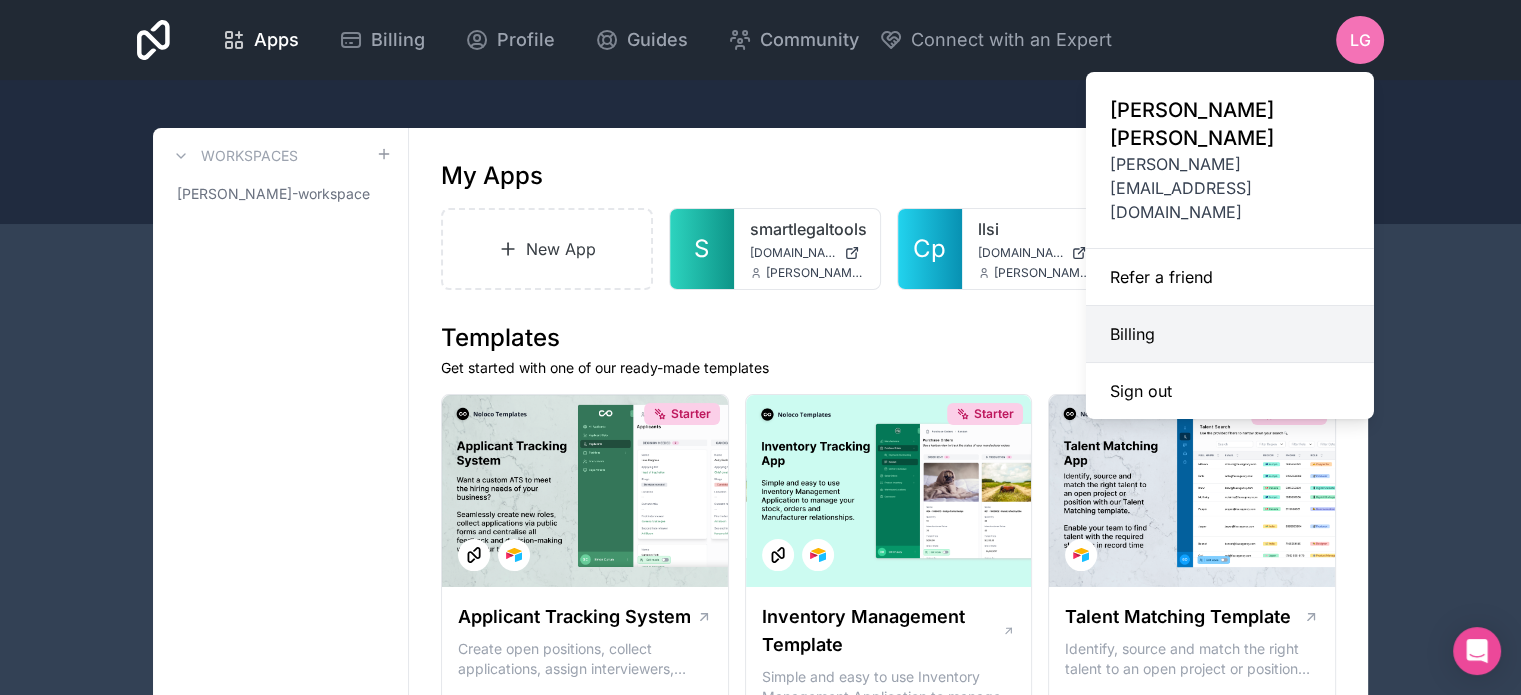 click on "Billing" at bounding box center [1230, 334] 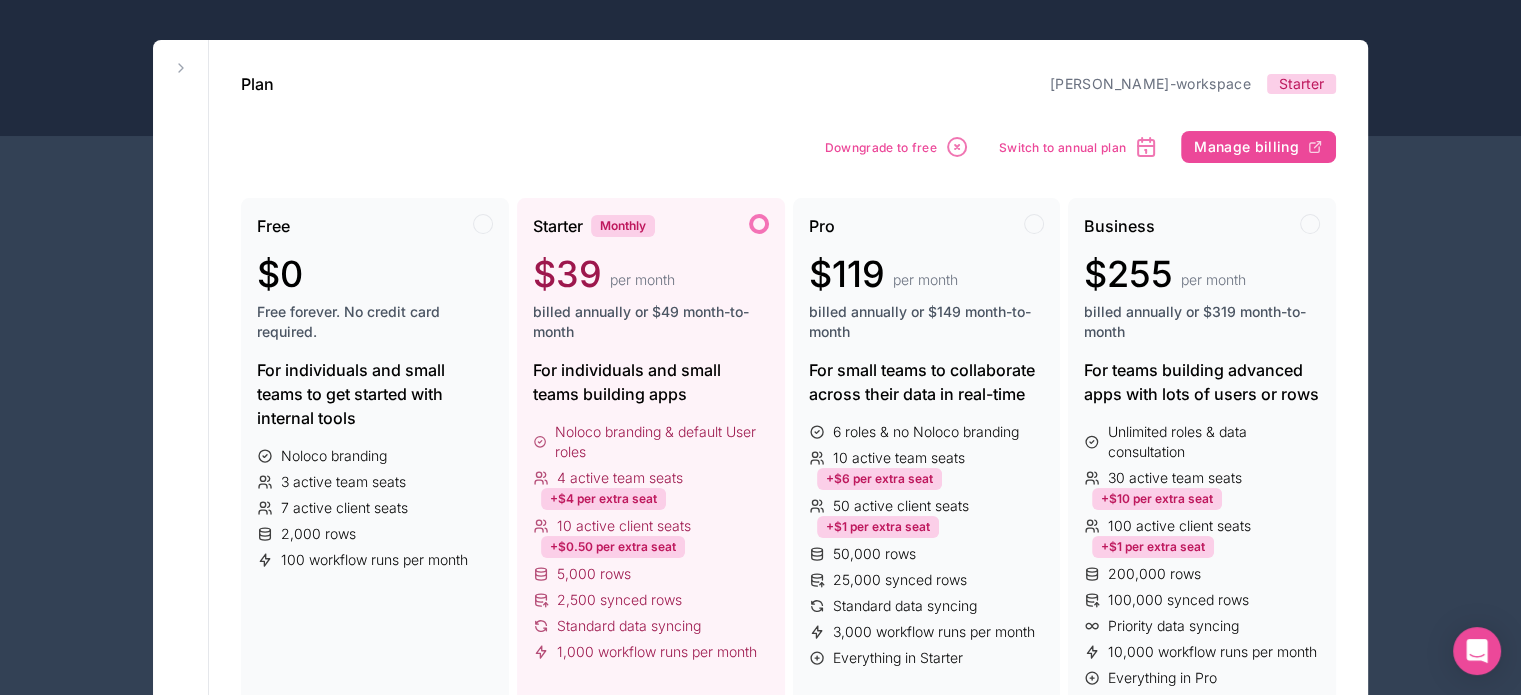 scroll, scrollTop: 100, scrollLeft: 0, axis: vertical 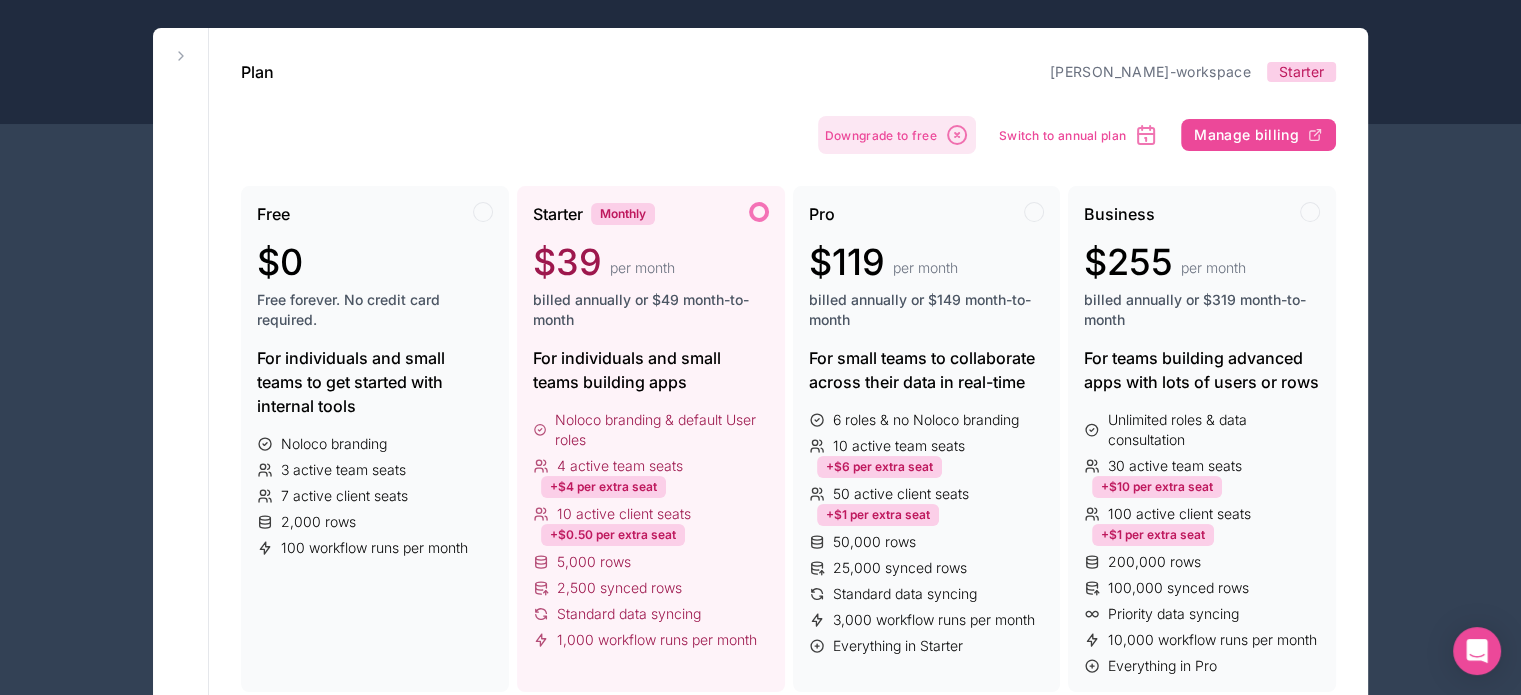 click on "Downgrade to free" at bounding box center [897, 135] 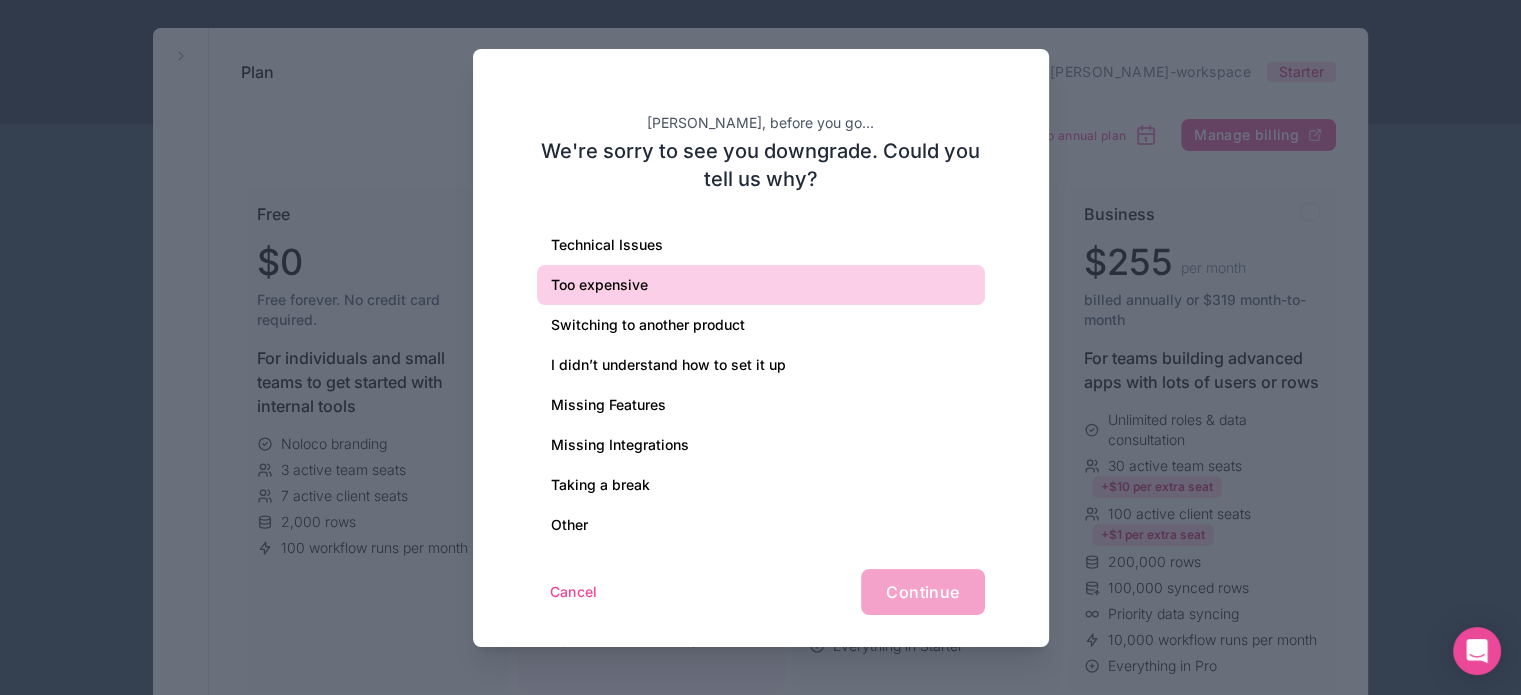 click on "Too expensive" at bounding box center (761, 285) 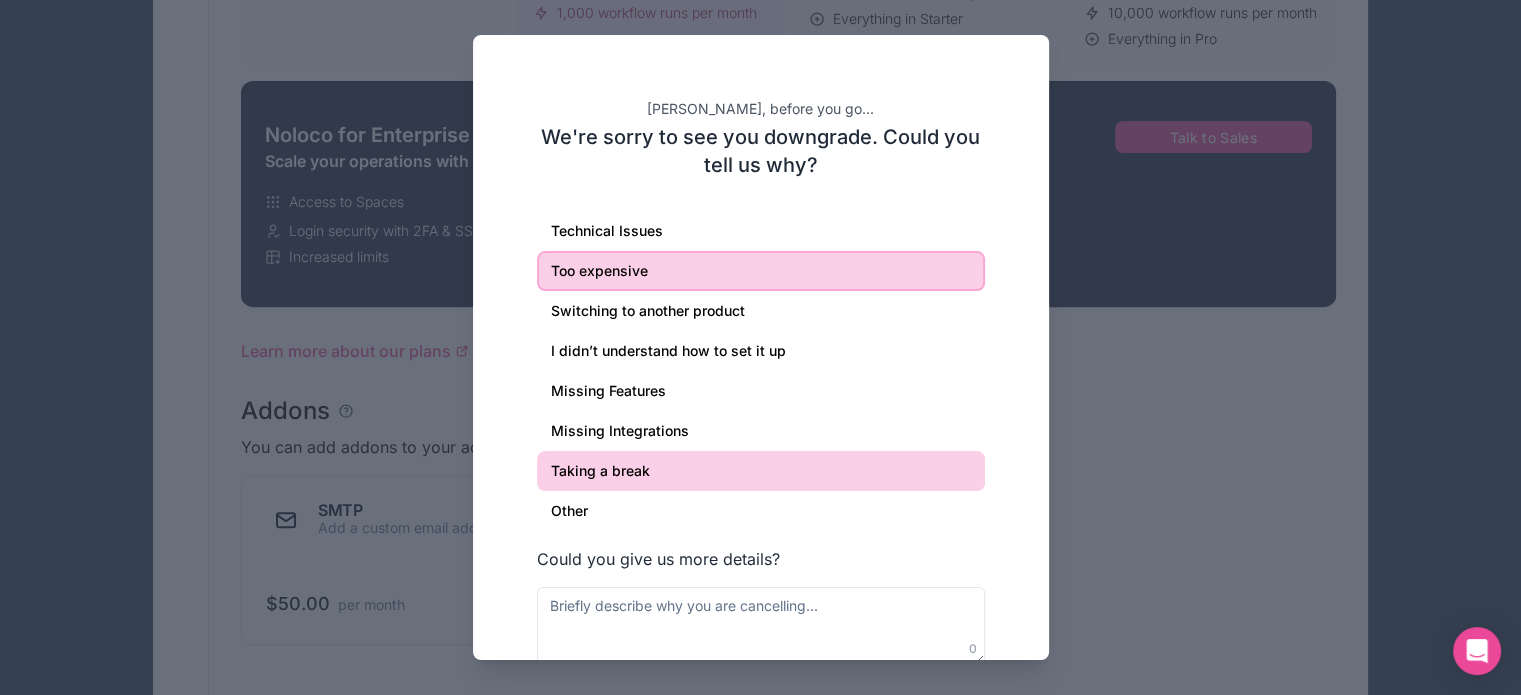 scroll, scrollTop: 800, scrollLeft: 0, axis: vertical 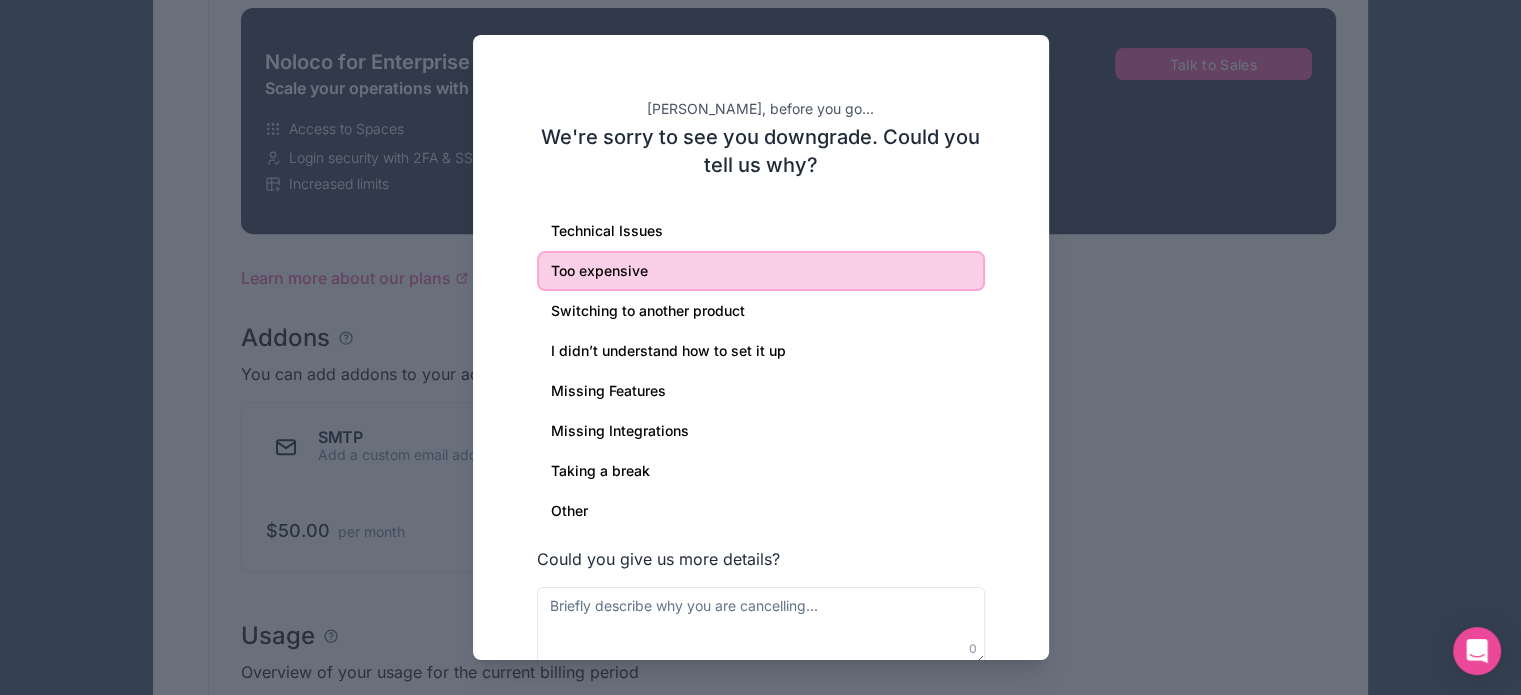 click on "Too expensive" at bounding box center (761, 271) 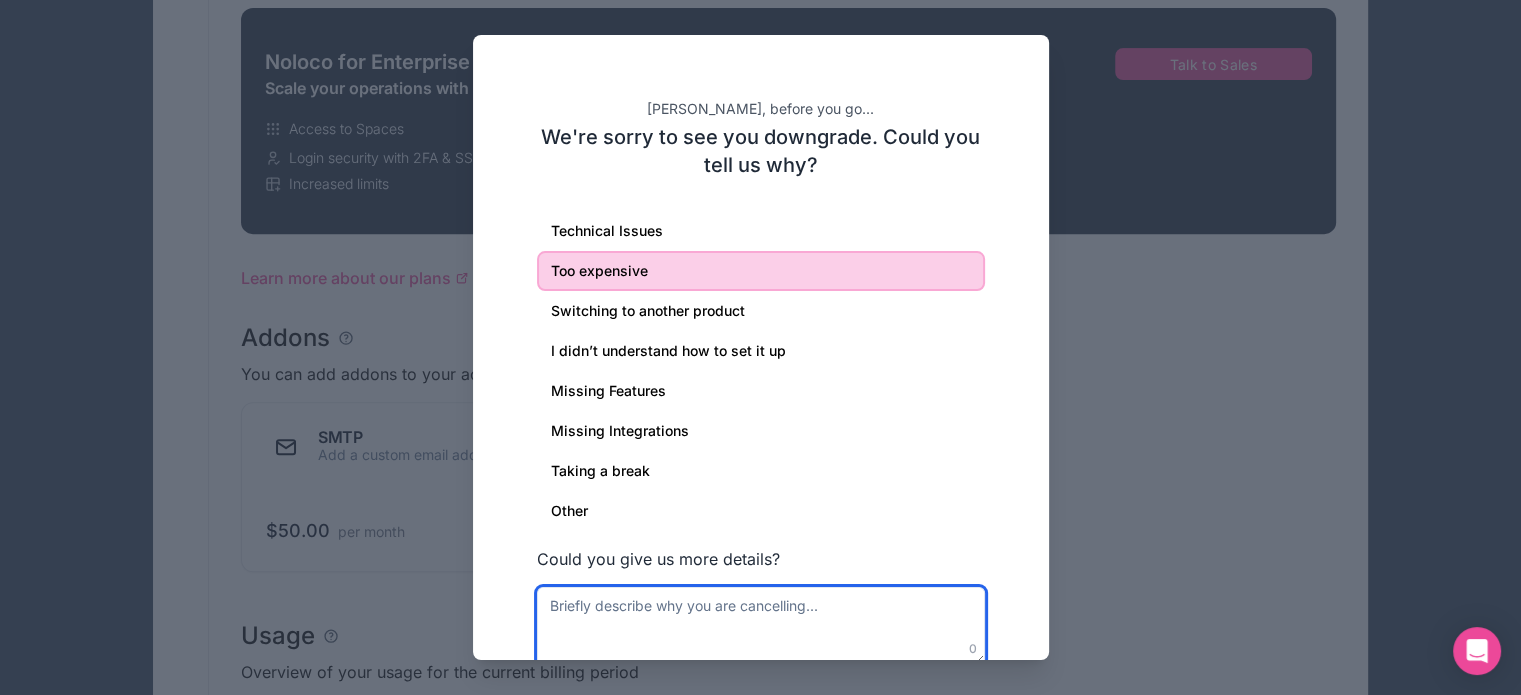 click at bounding box center (761, 626) 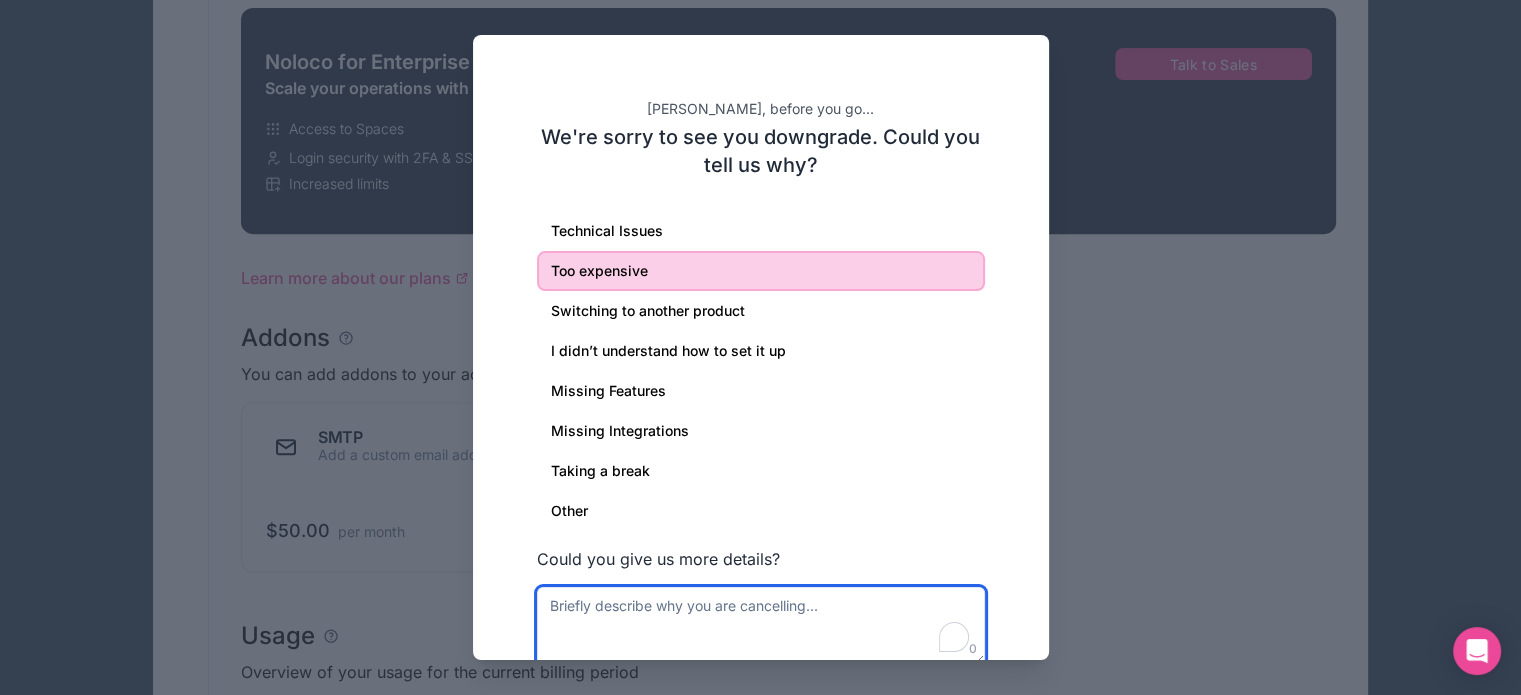 click at bounding box center [761, 626] 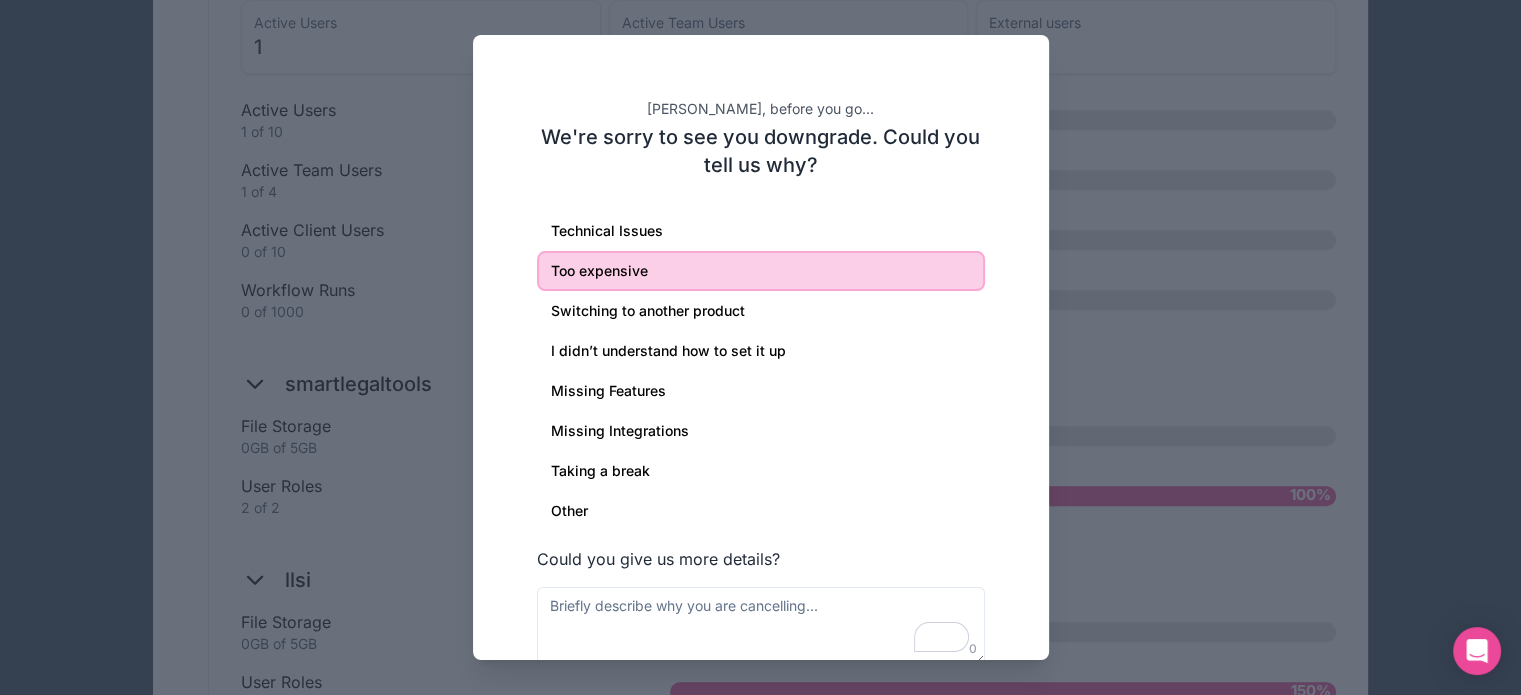 click at bounding box center [760, 347] 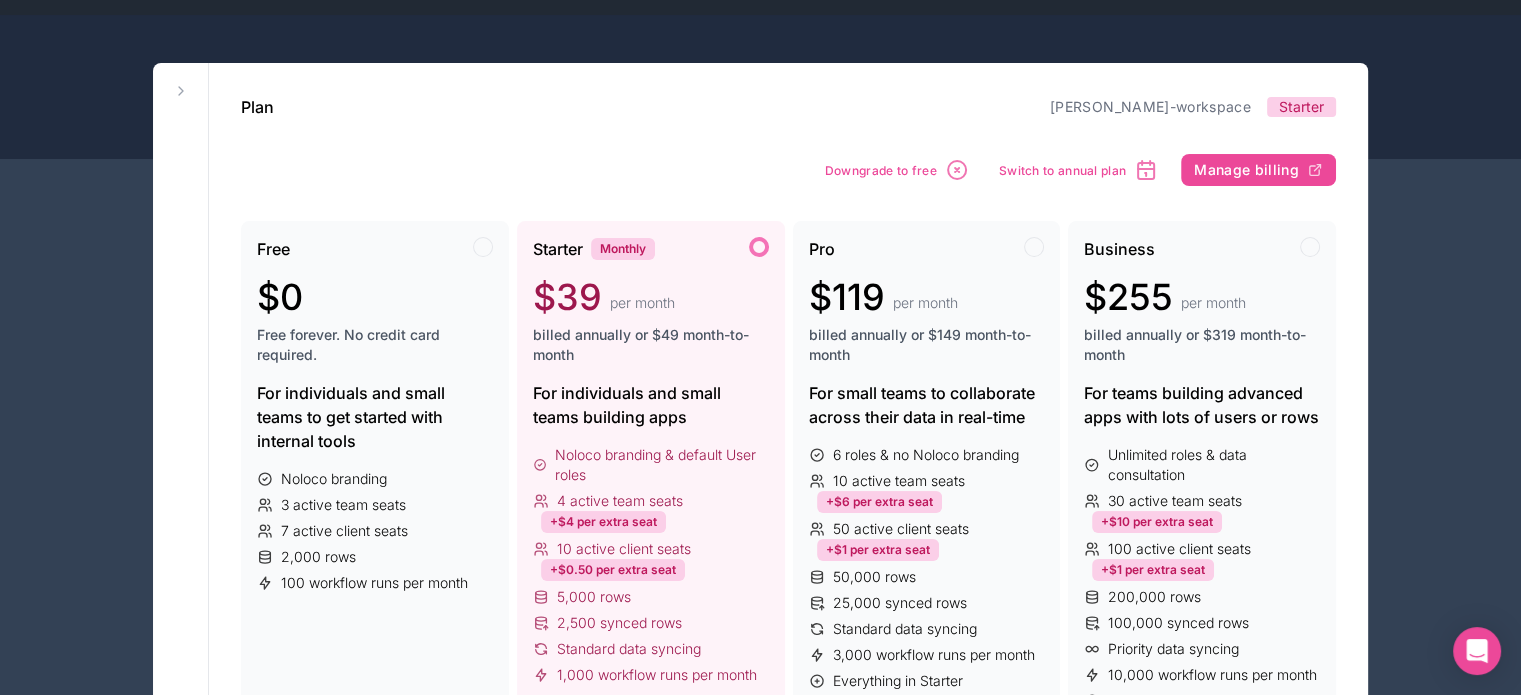 scroll, scrollTop: 0, scrollLeft: 0, axis: both 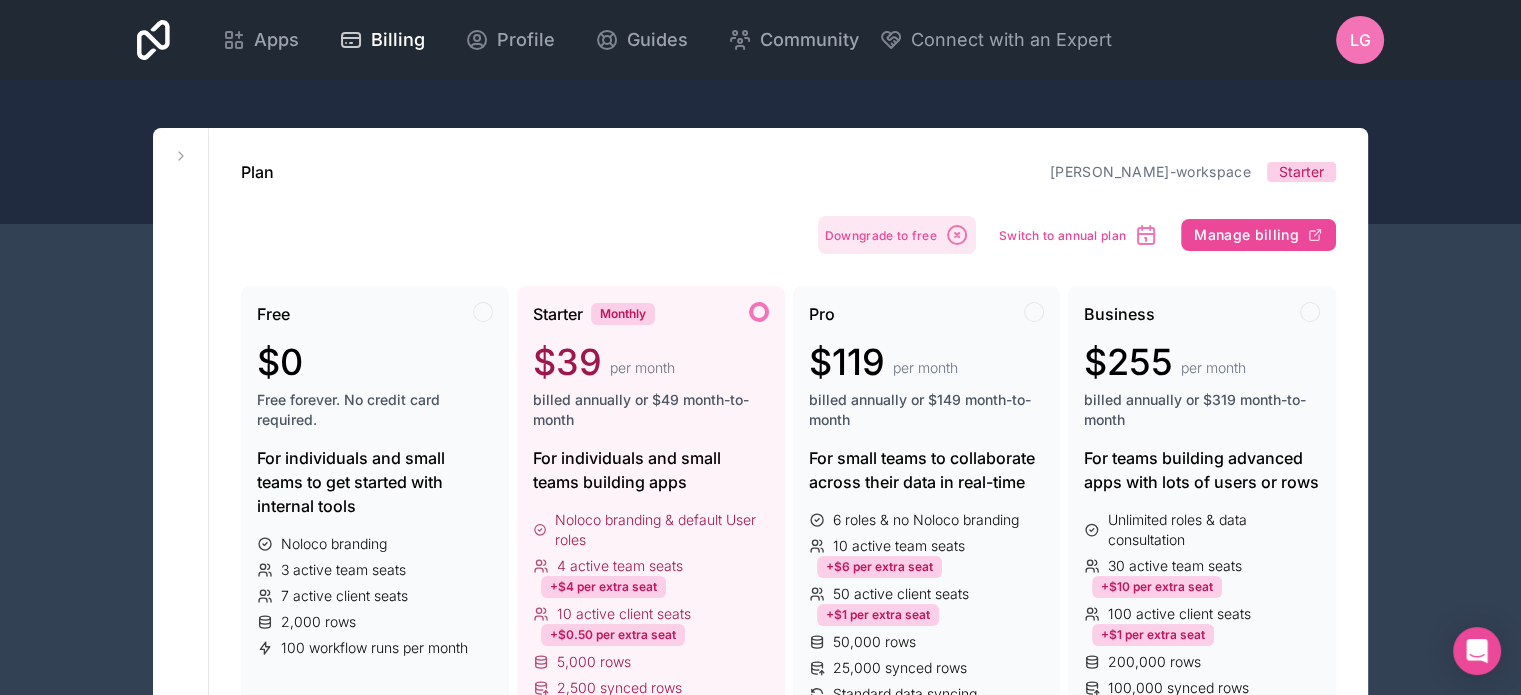 click on "Downgrade to free" at bounding box center (881, 235) 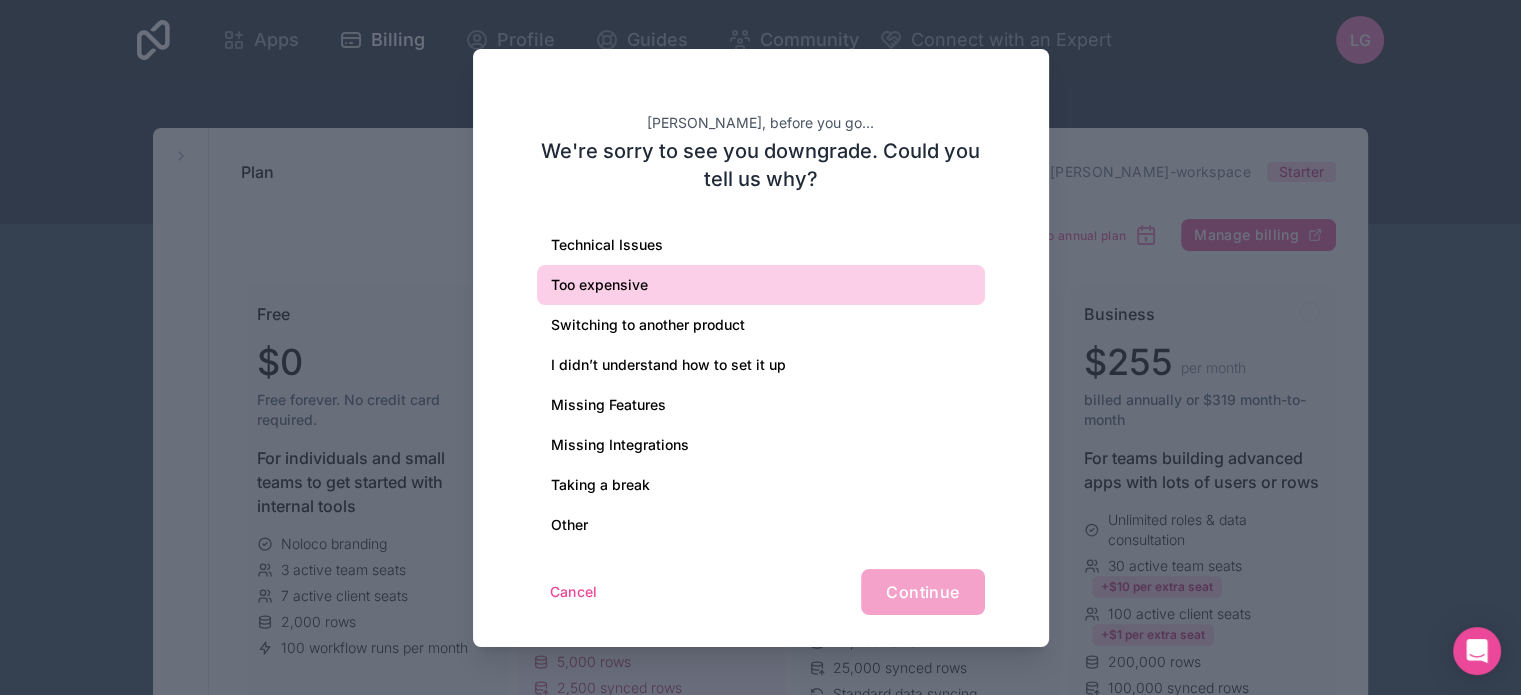 click on "Too expensive" at bounding box center (761, 285) 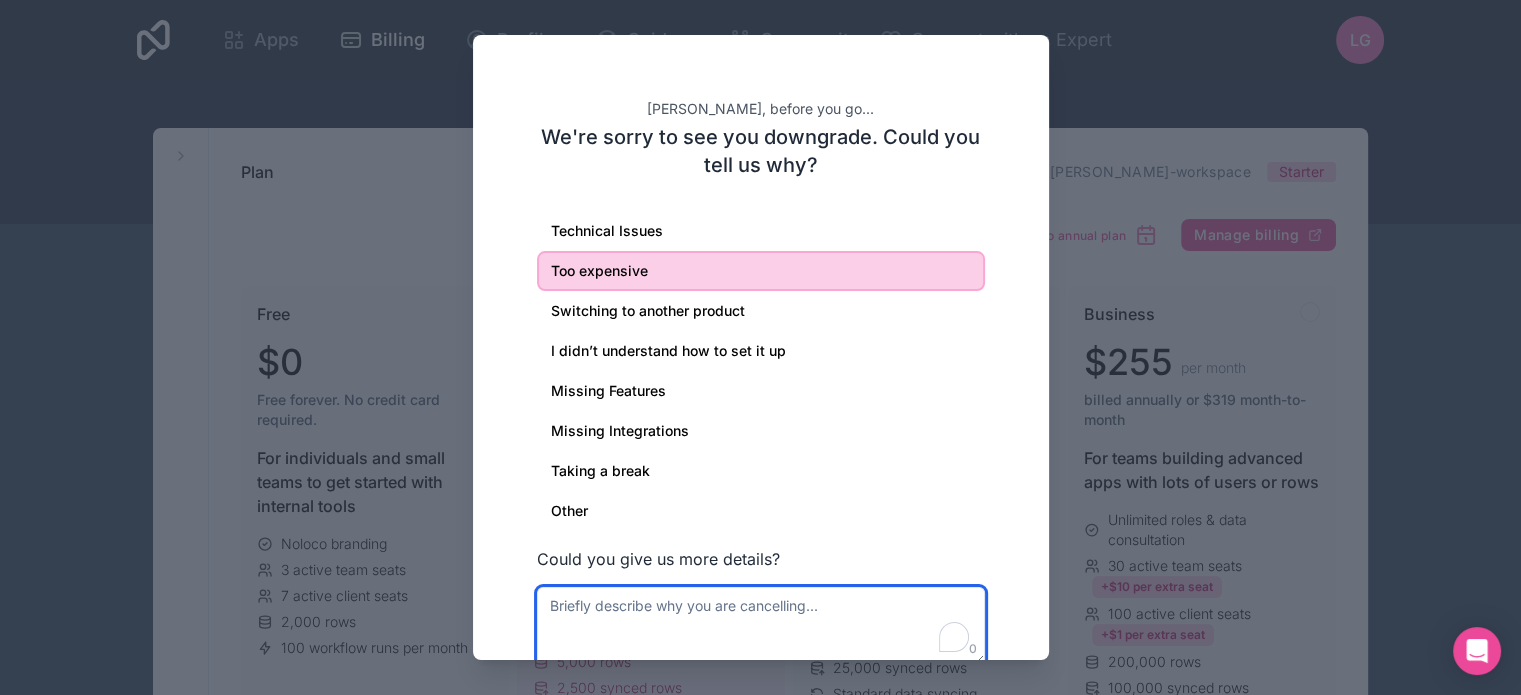 click at bounding box center [761, 626] 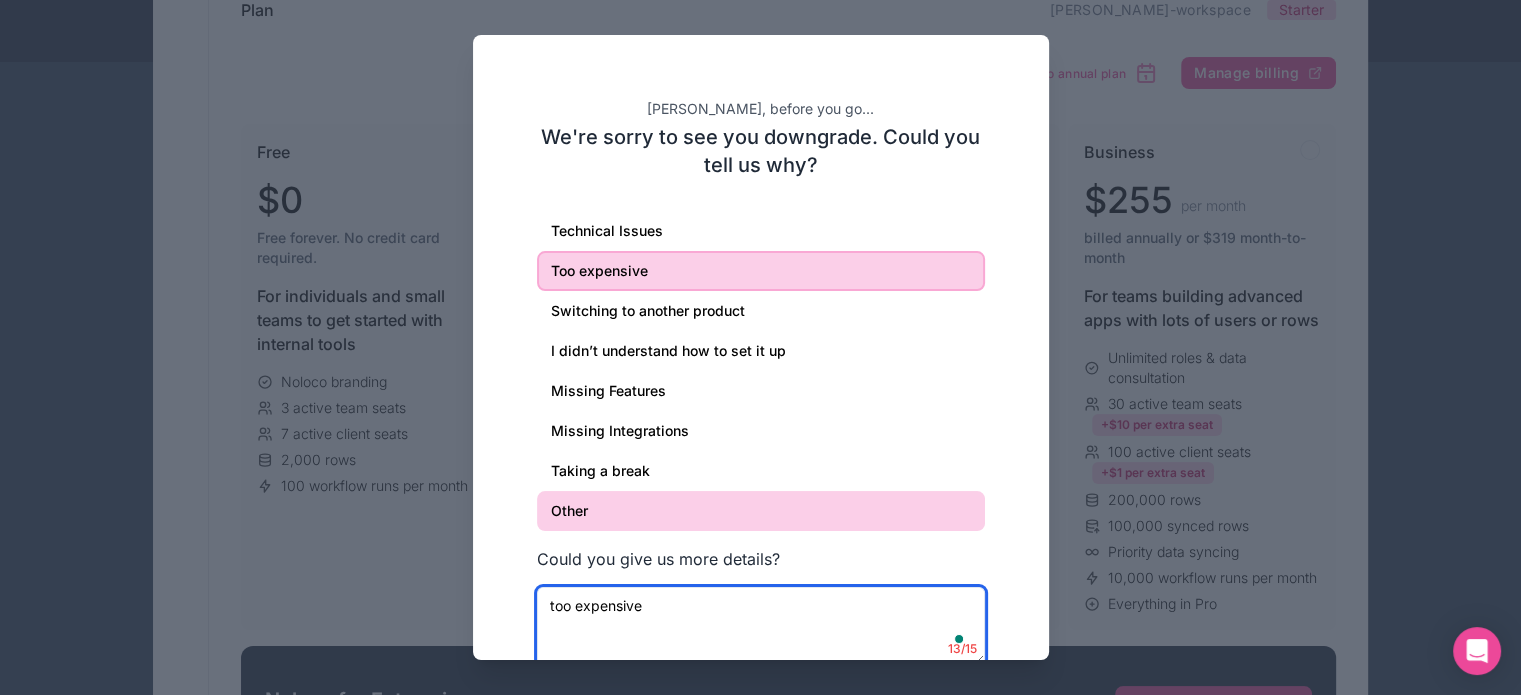 scroll, scrollTop: 200, scrollLeft: 0, axis: vertical 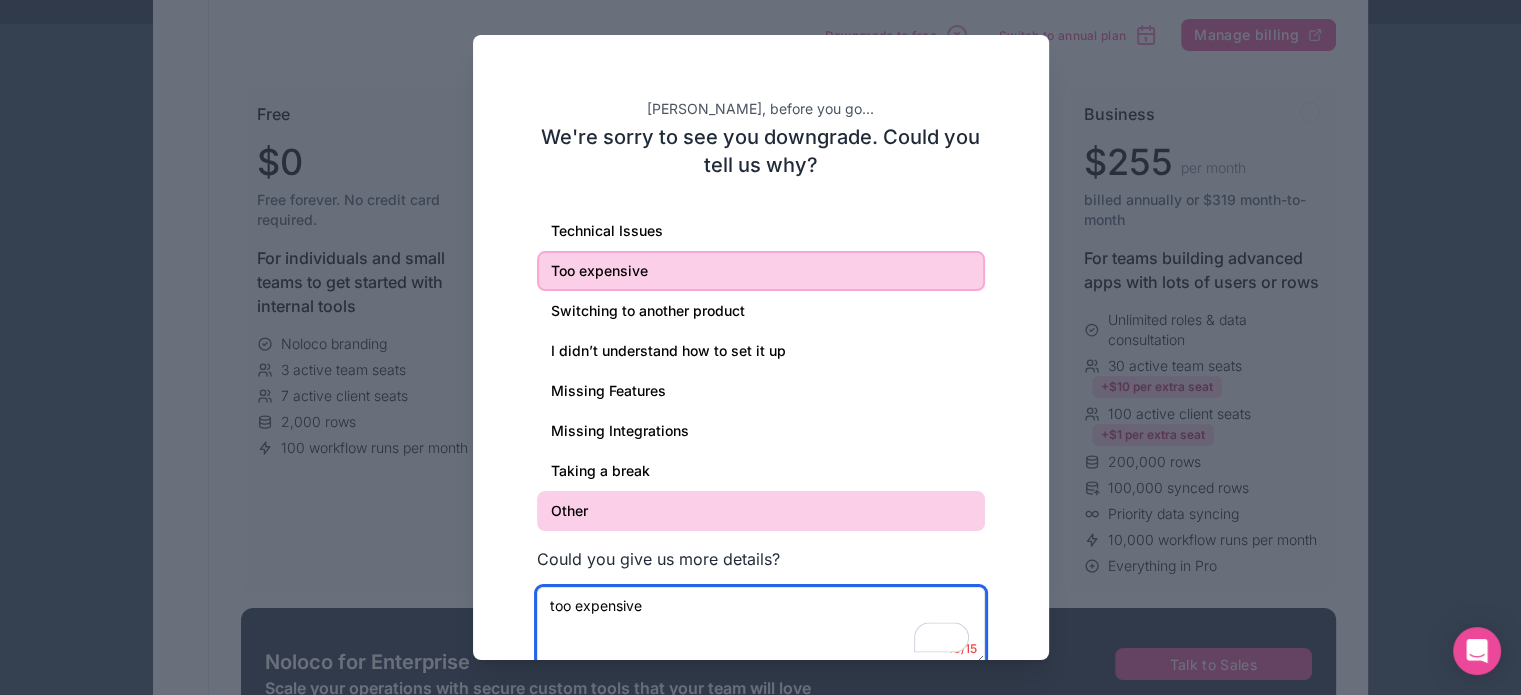 type on "too expensive" 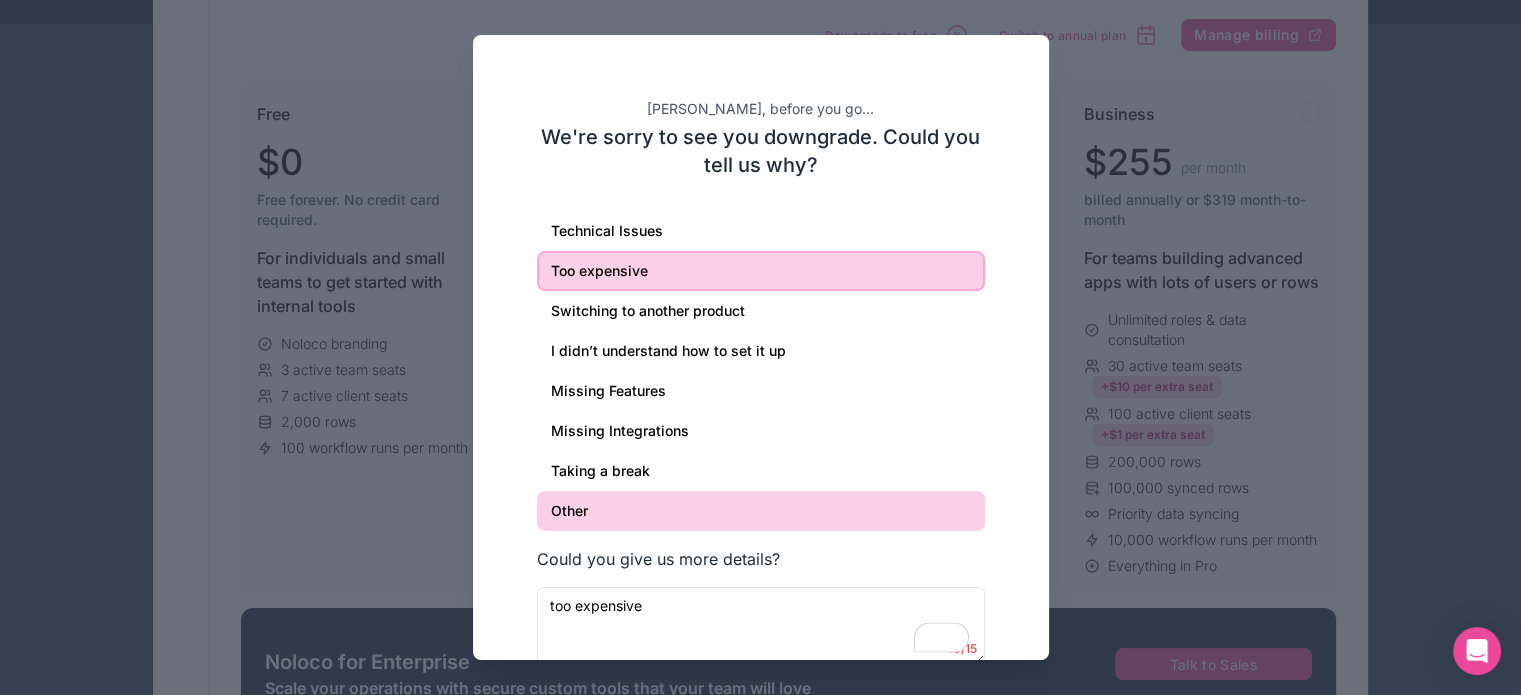 type 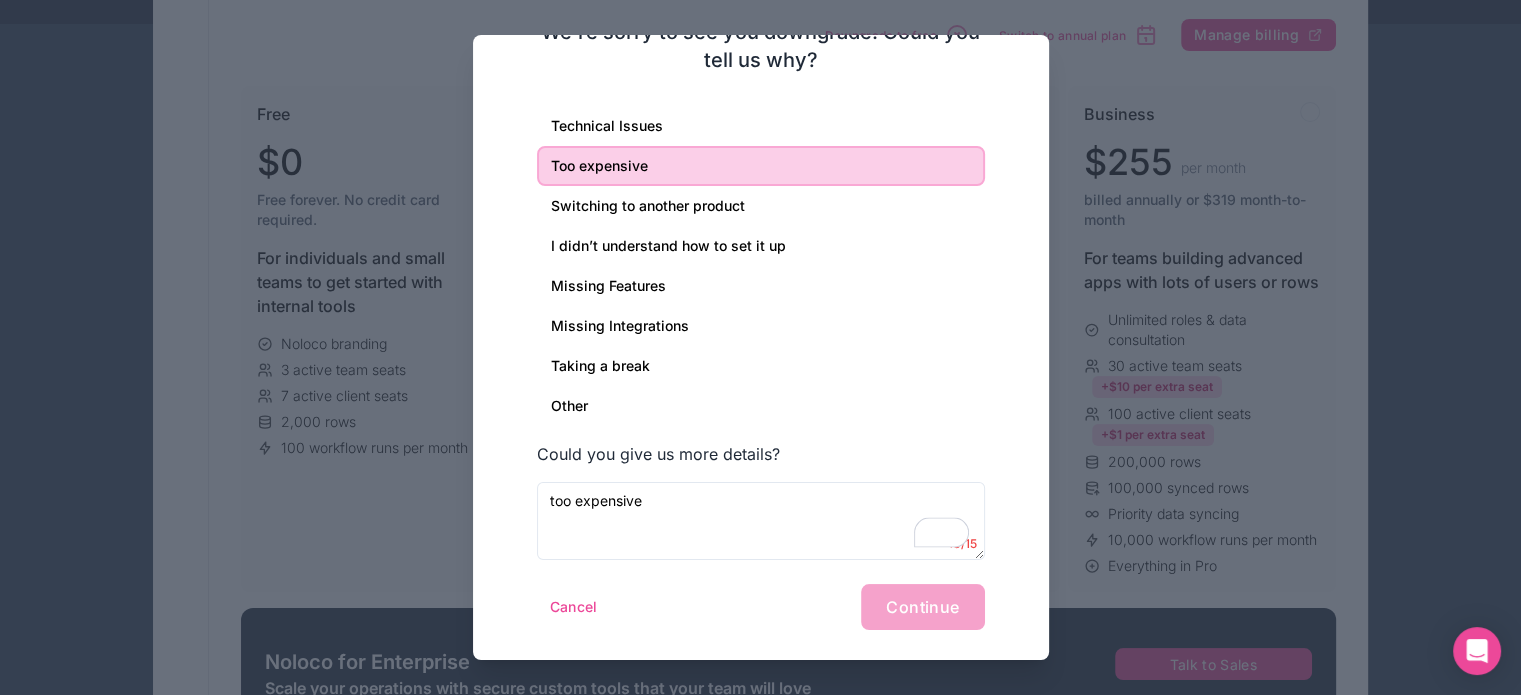 click on "Cancel Continue" at bounding box center (761, 607) 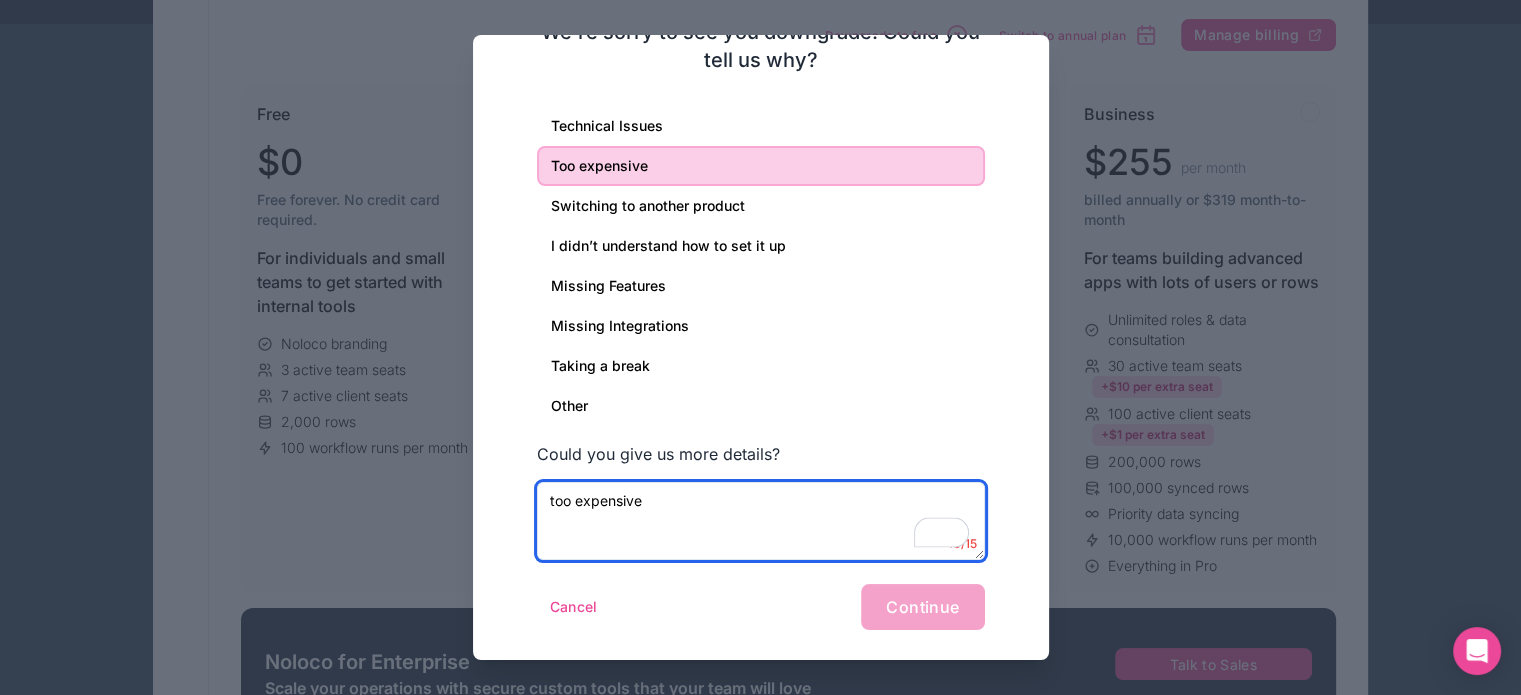 click on "too expensive" at bounding box center (761, 521) 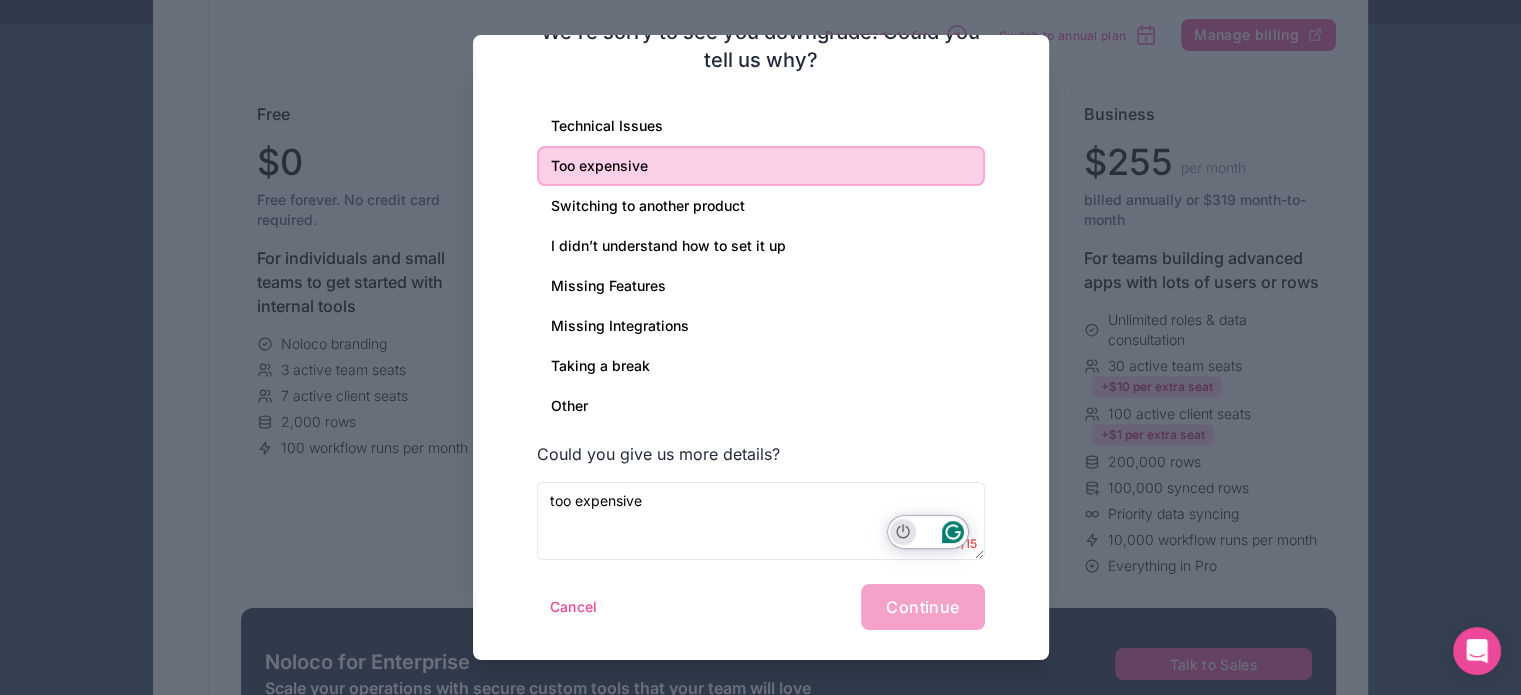 drag, startPoint x: 943, startPoint y: 522, endPoint x: 903, endPoint y: 529, distance: 40.60788 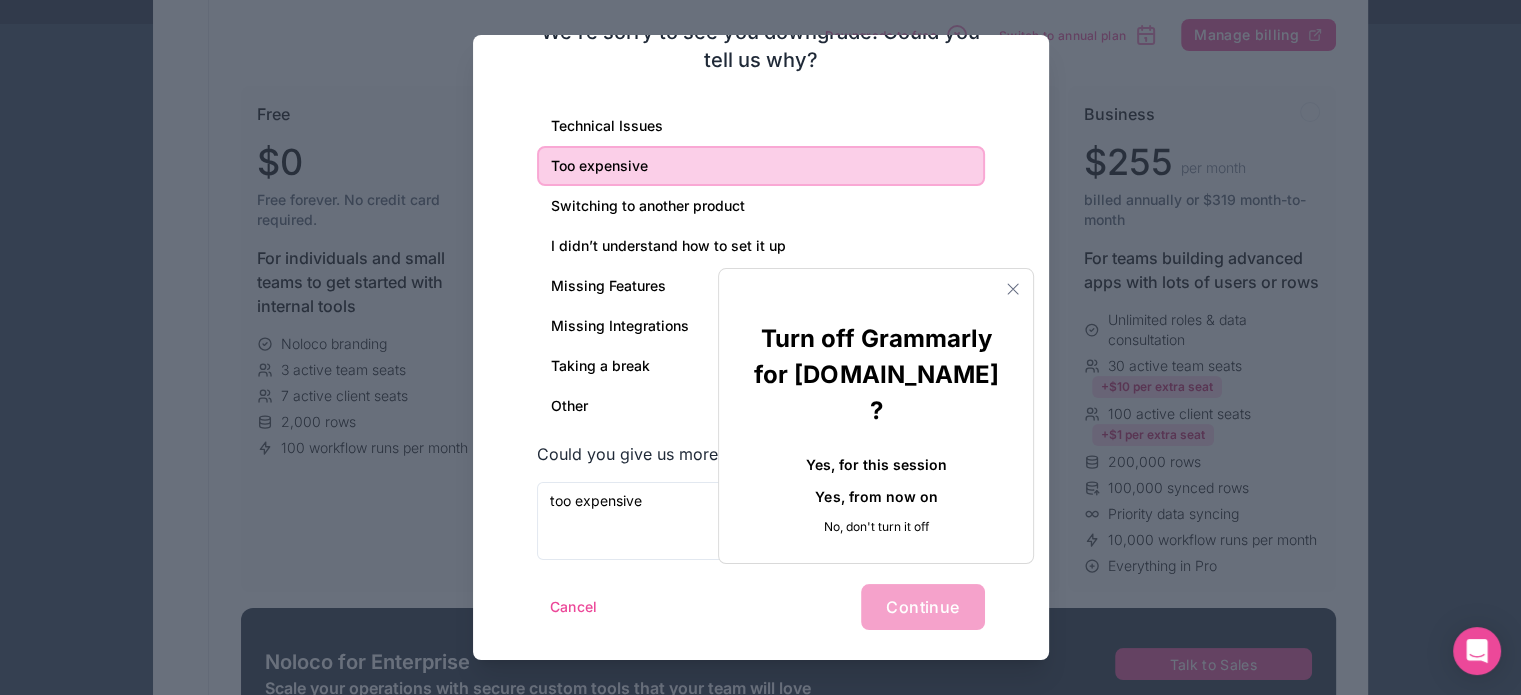 click on "Yes, from now on" 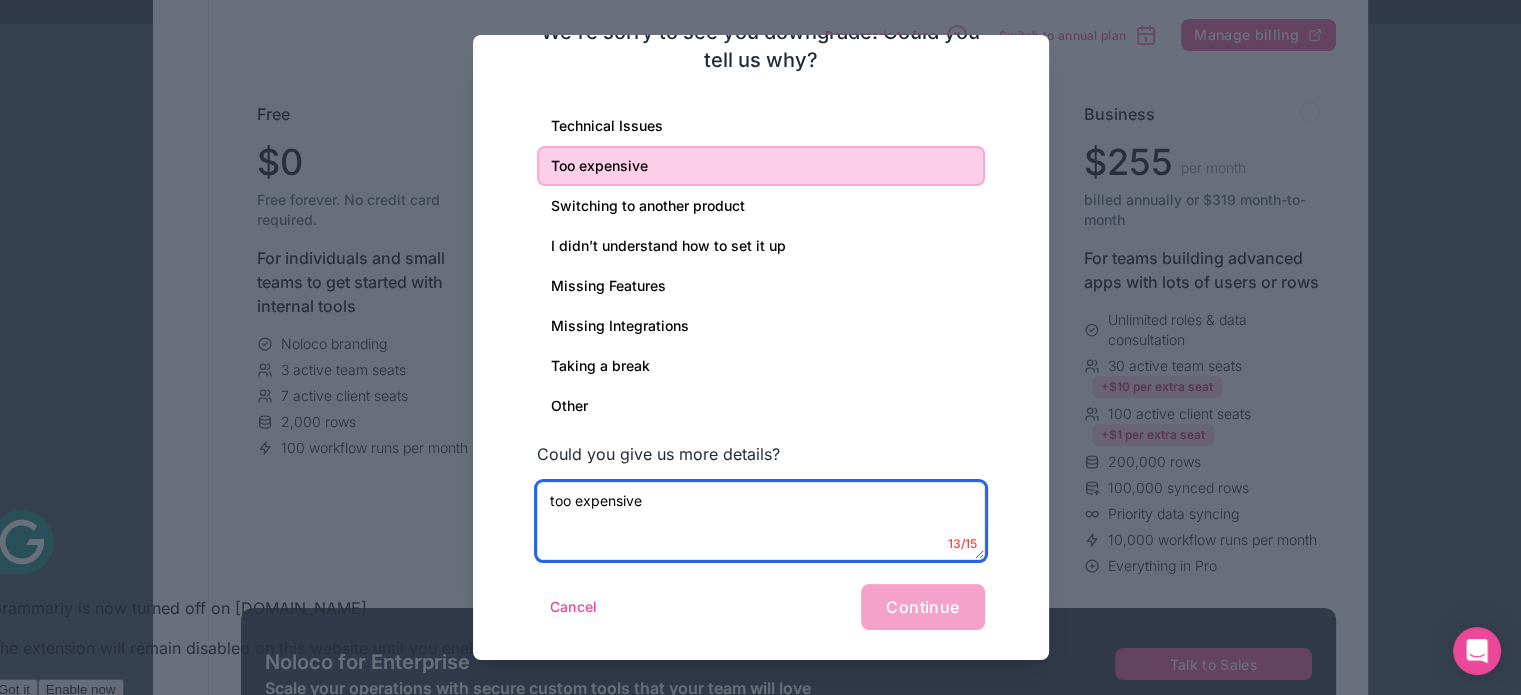 click on "too expensive" at bounding box center (761, 521) 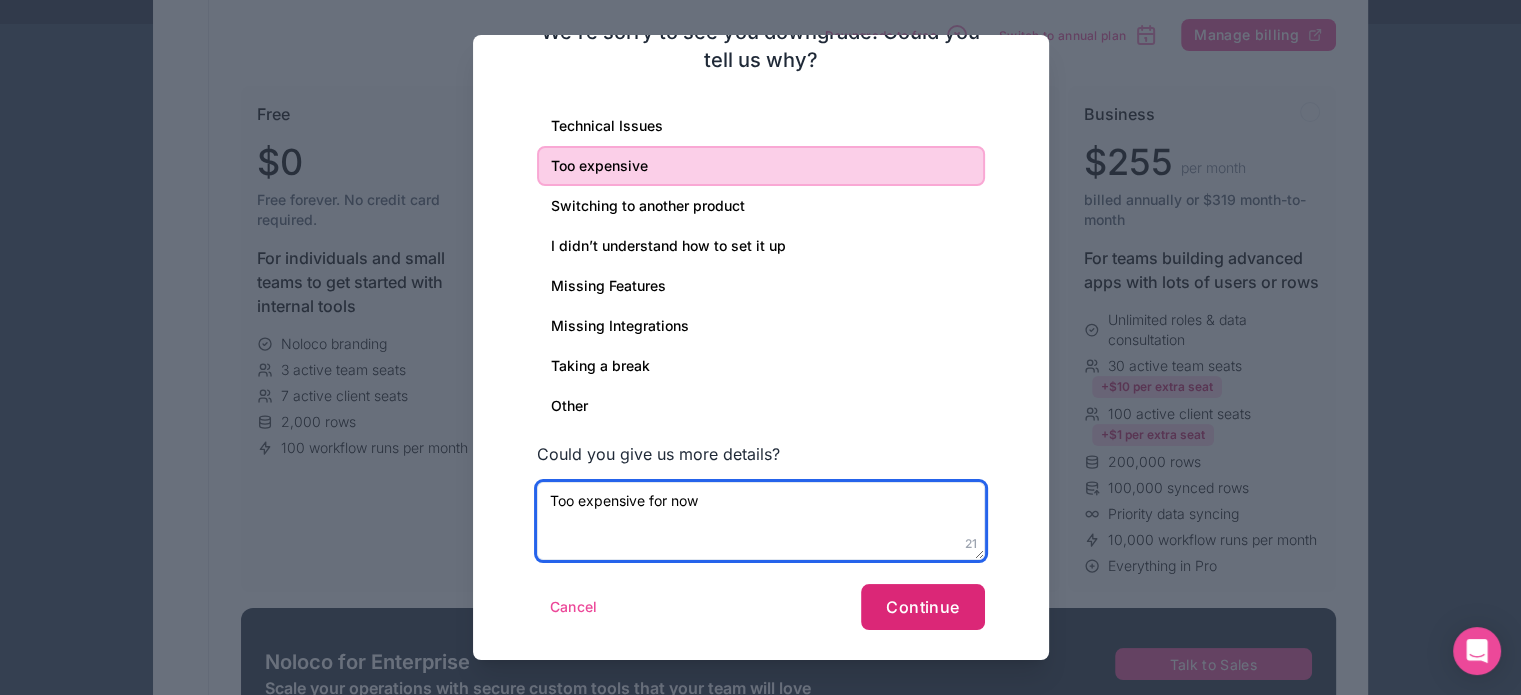 type on "Too expensive for now" 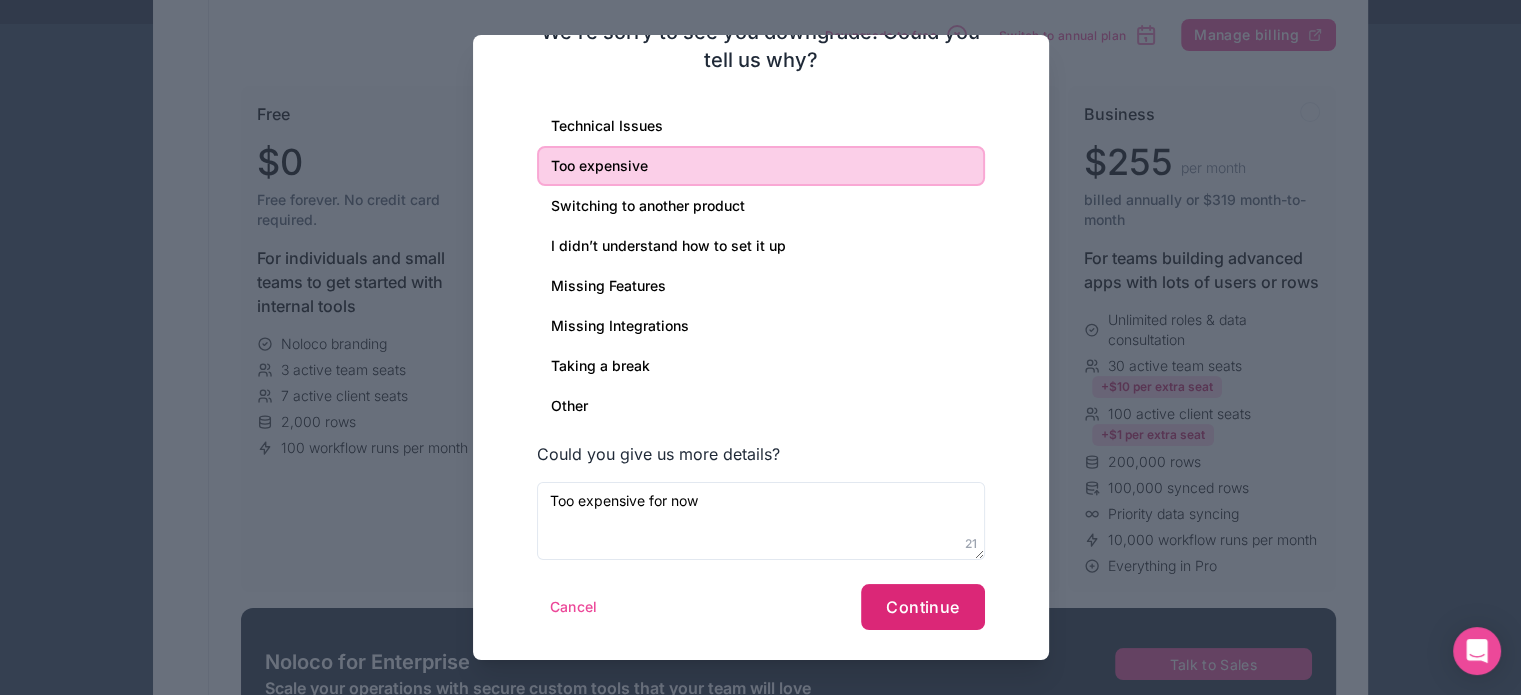 click on "Continue" at bounding box center [922, 607] 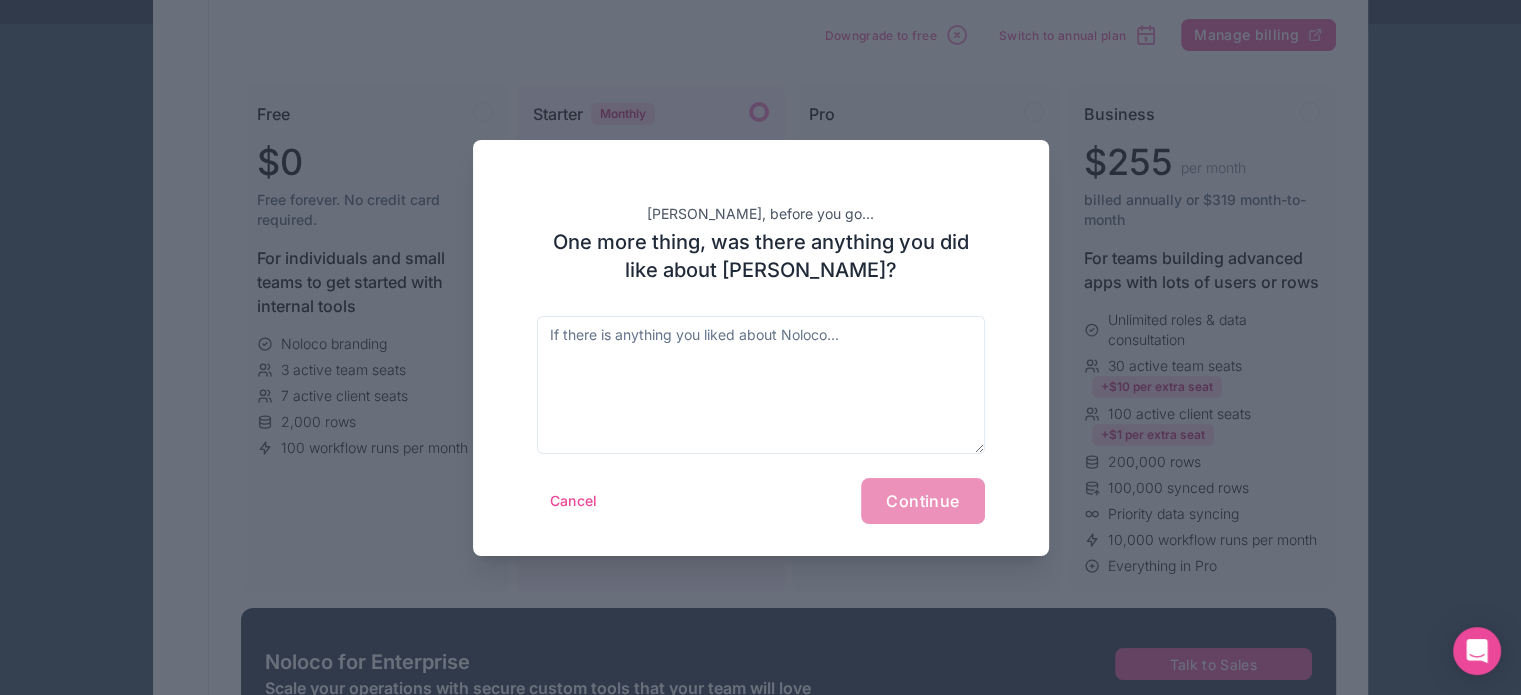 scroll, scrollTop: 0, scrollLeft: 0, axis: both 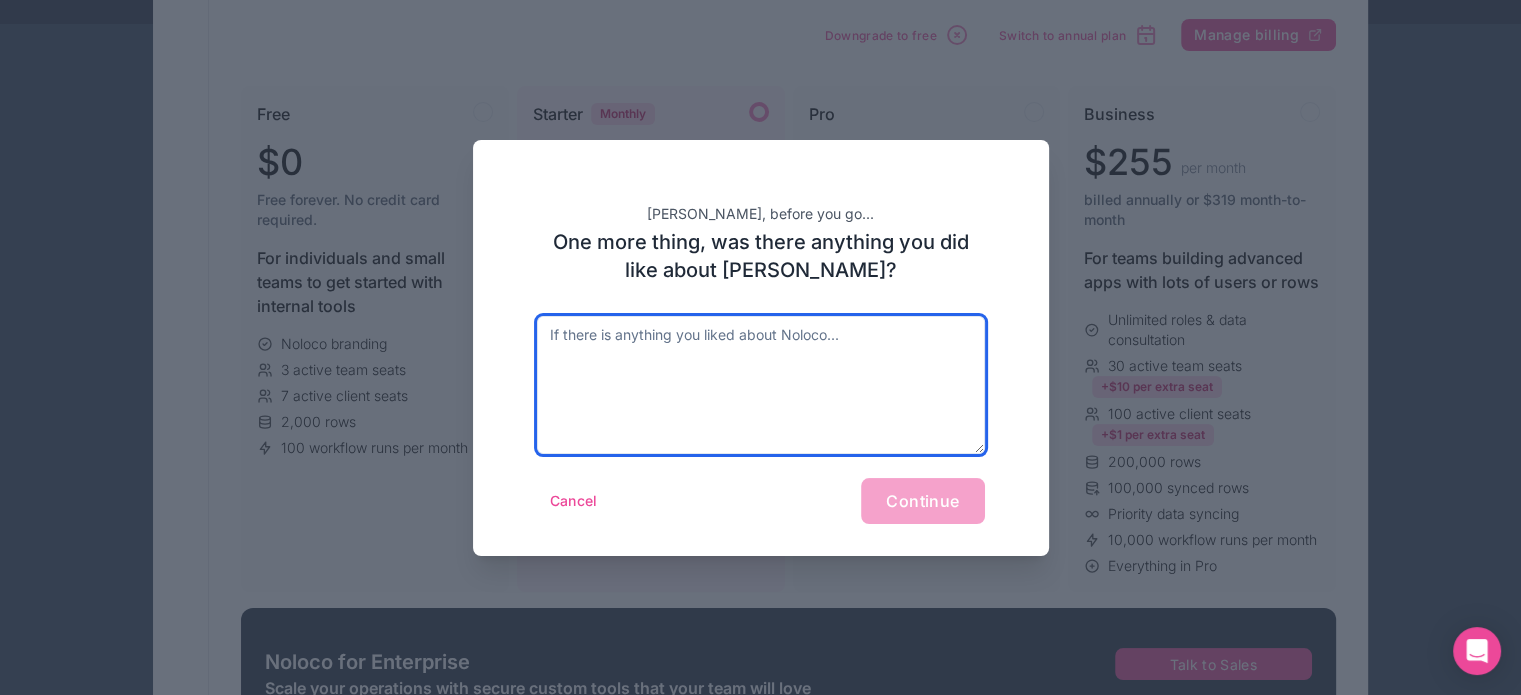 click at bounding box center (761, 385) 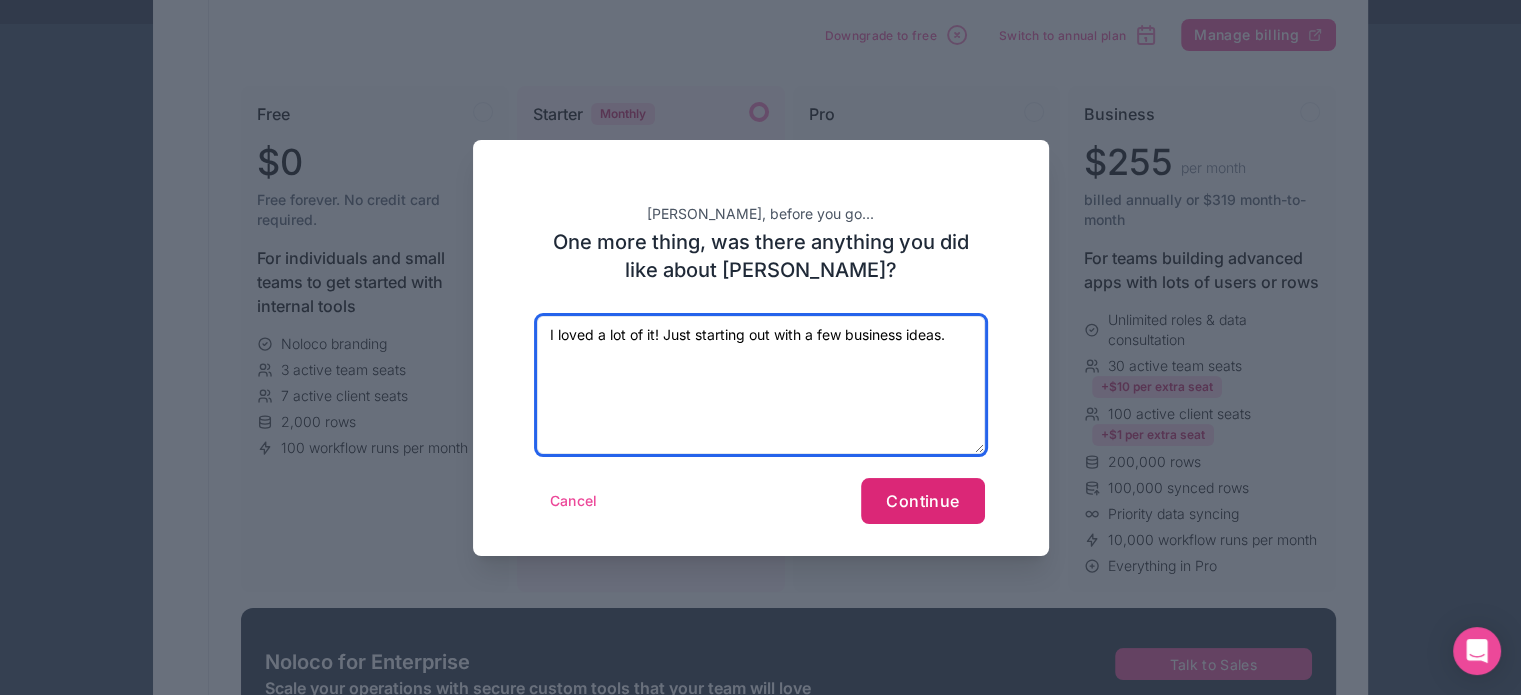 type on "I loved a lot of it! Just starting out with a few business ideas." 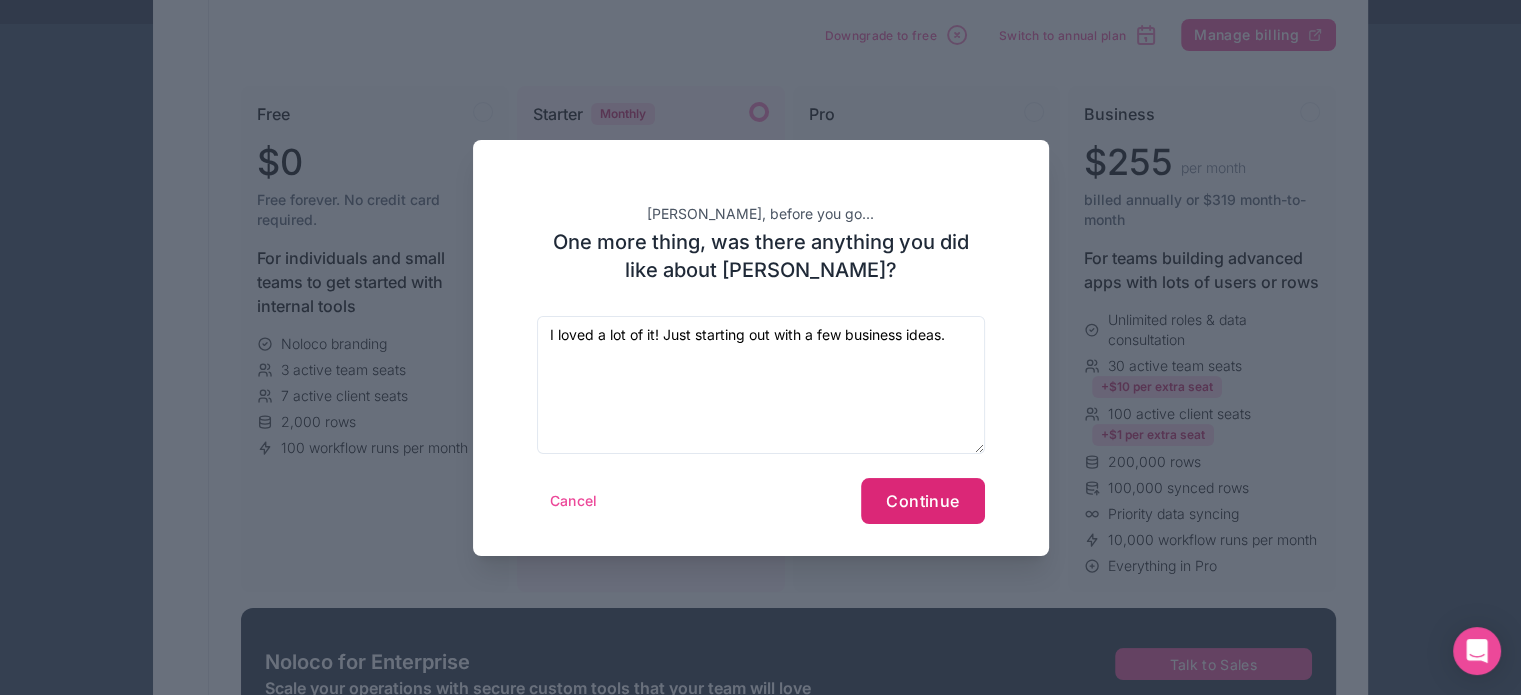 click on "Continue" at bounding box center (922, 501) 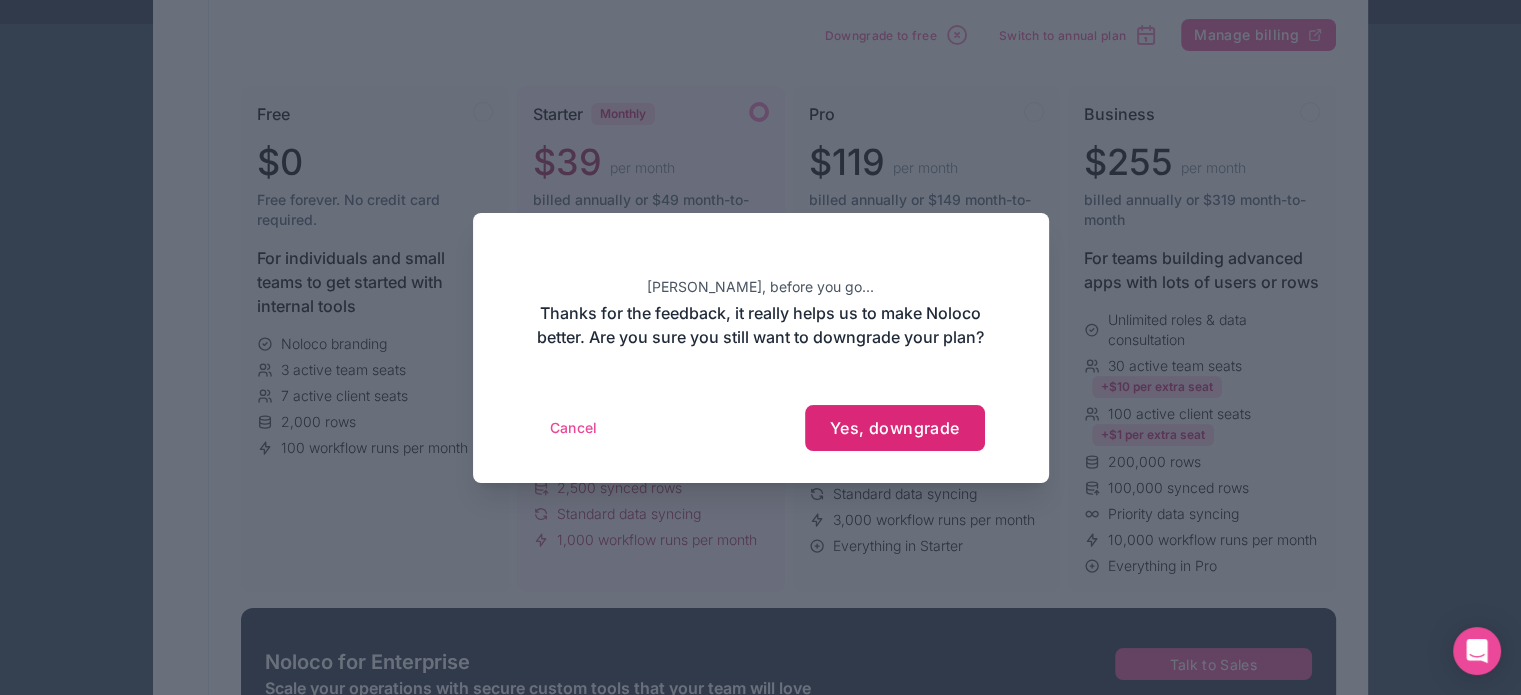 click on "Yes, downgrade" at bounding box center (895, 428) 